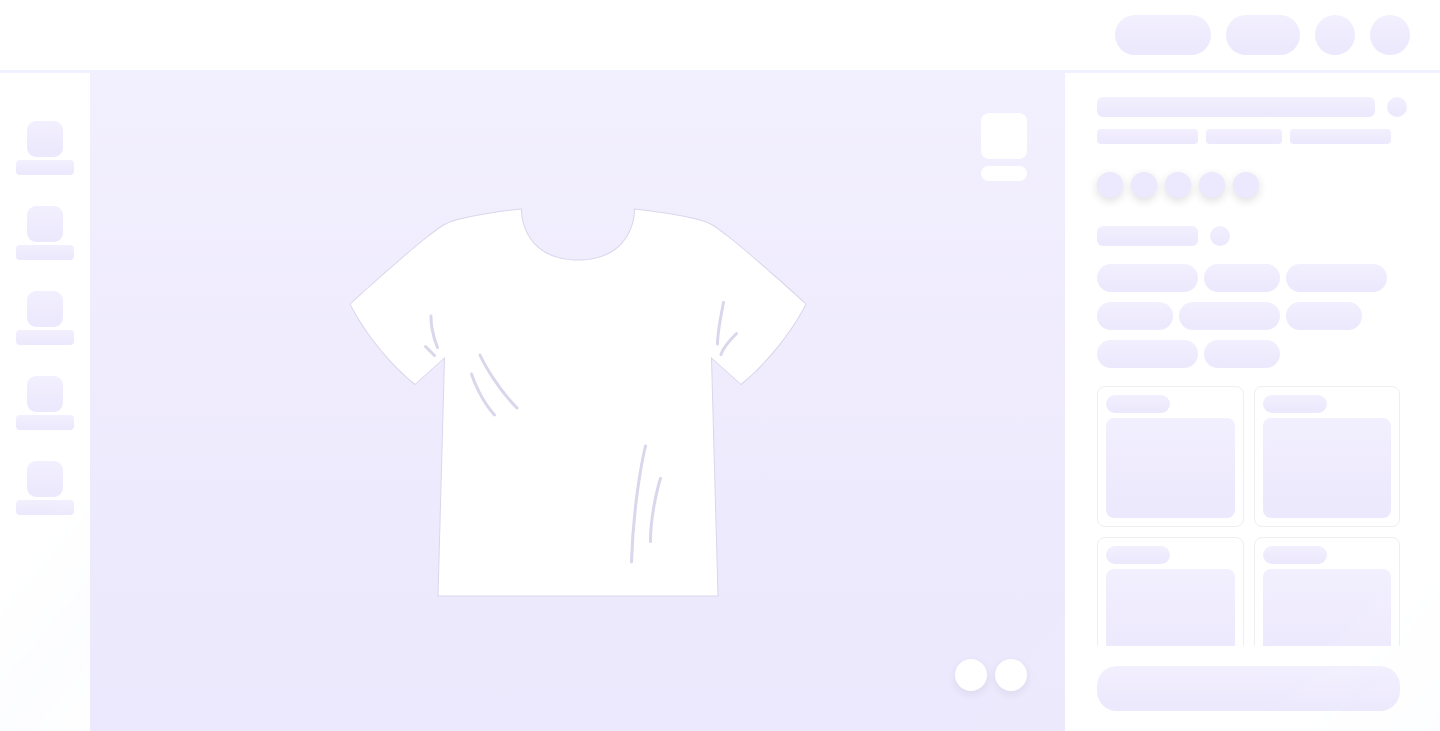 scroll, scrollTop: 0, scrollLeft: 0, axis: both 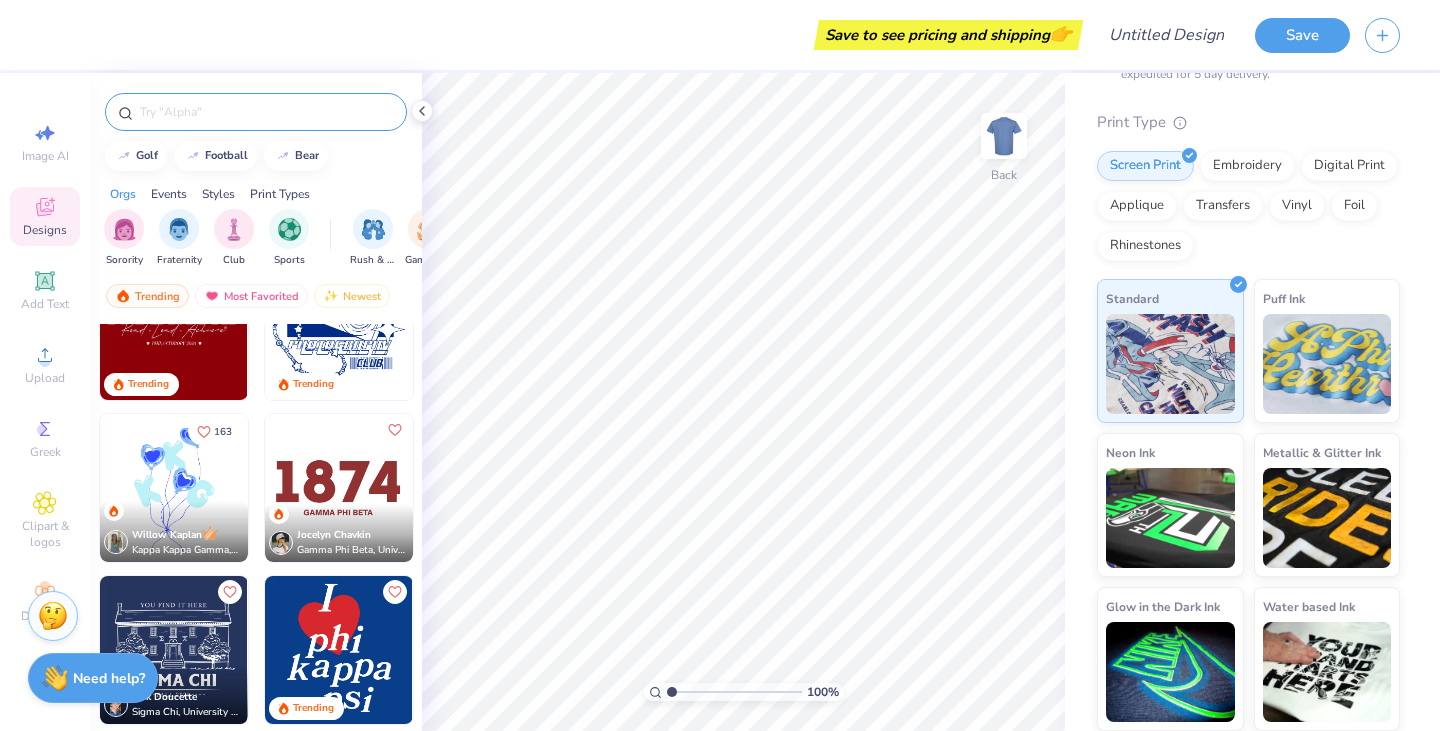 click at bounding box center (256, 112) 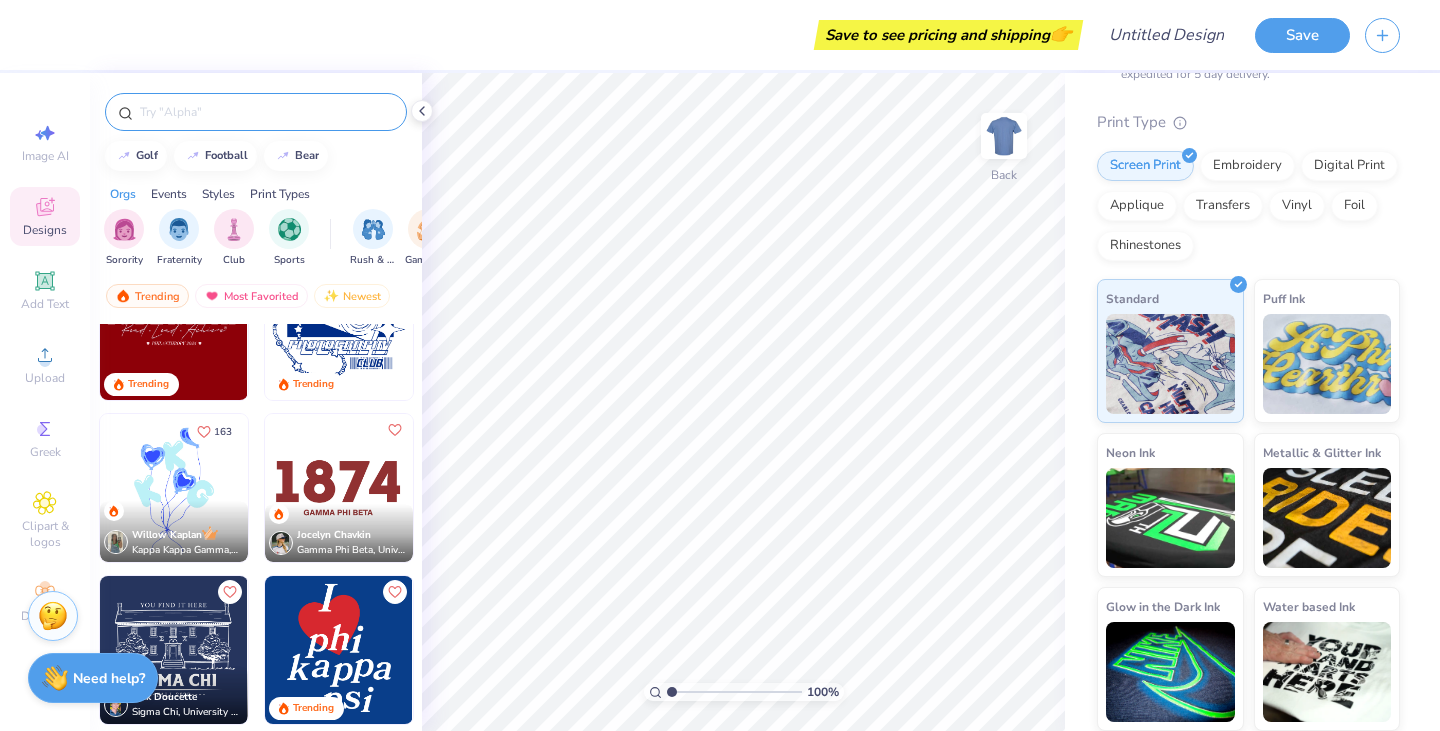 click at bounding box center [266, 112] 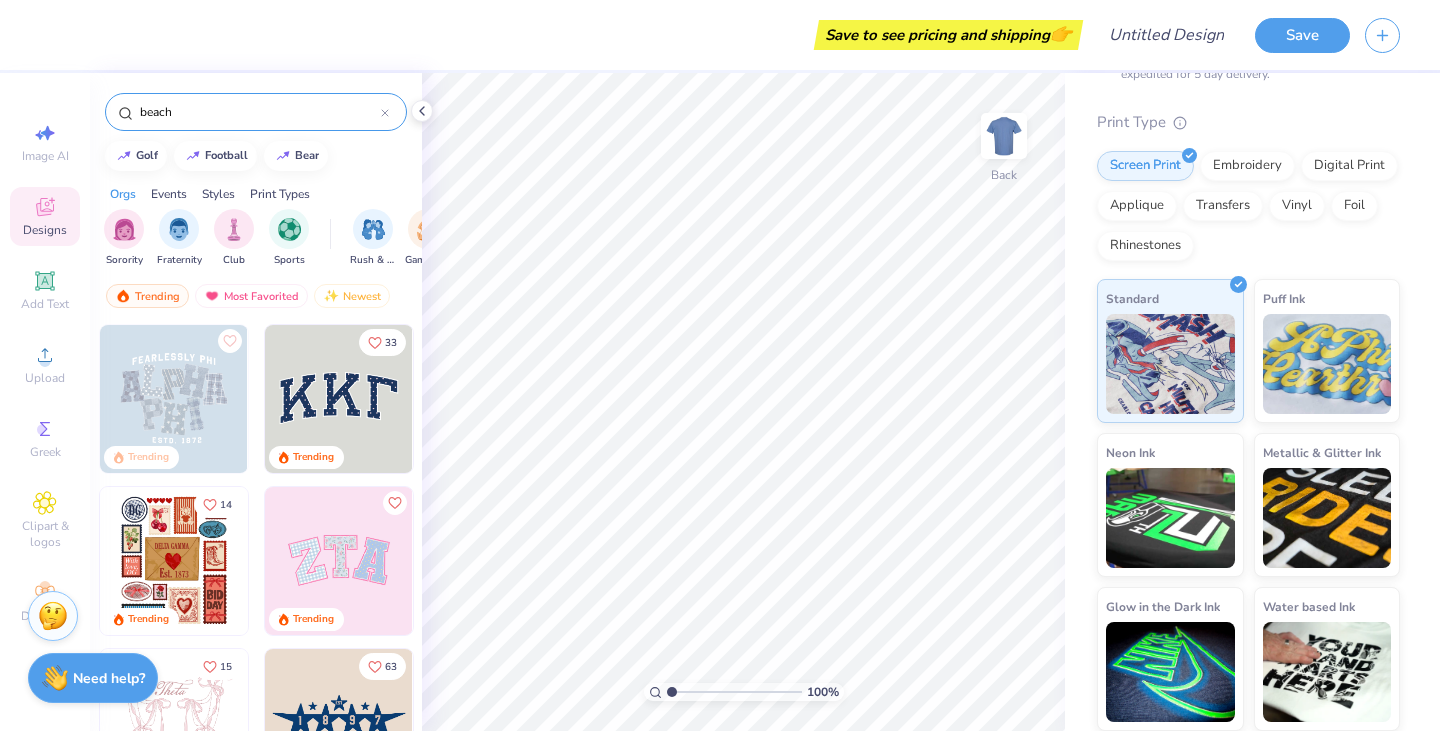 type on "beach" 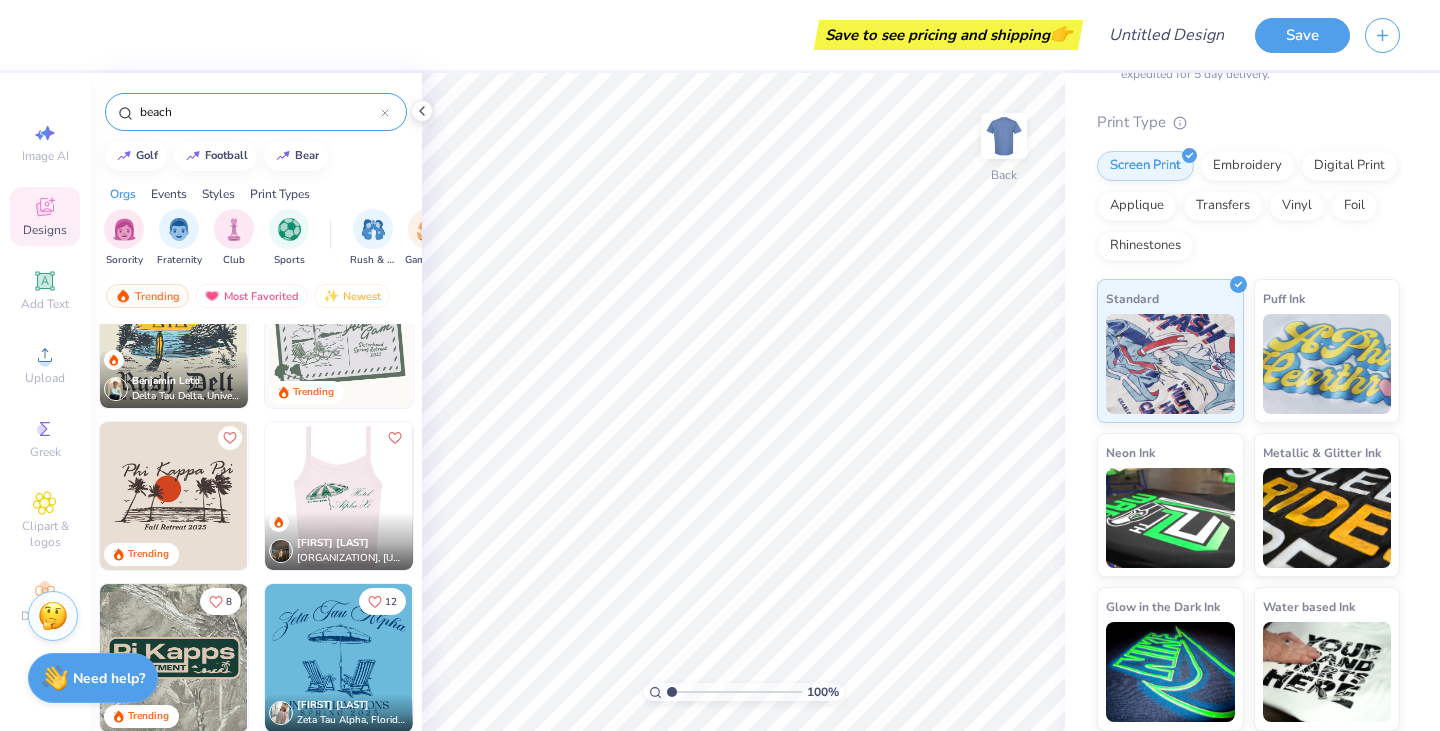 scroll, scrollTop: 100, scrollLeft: 0, axis: vertical 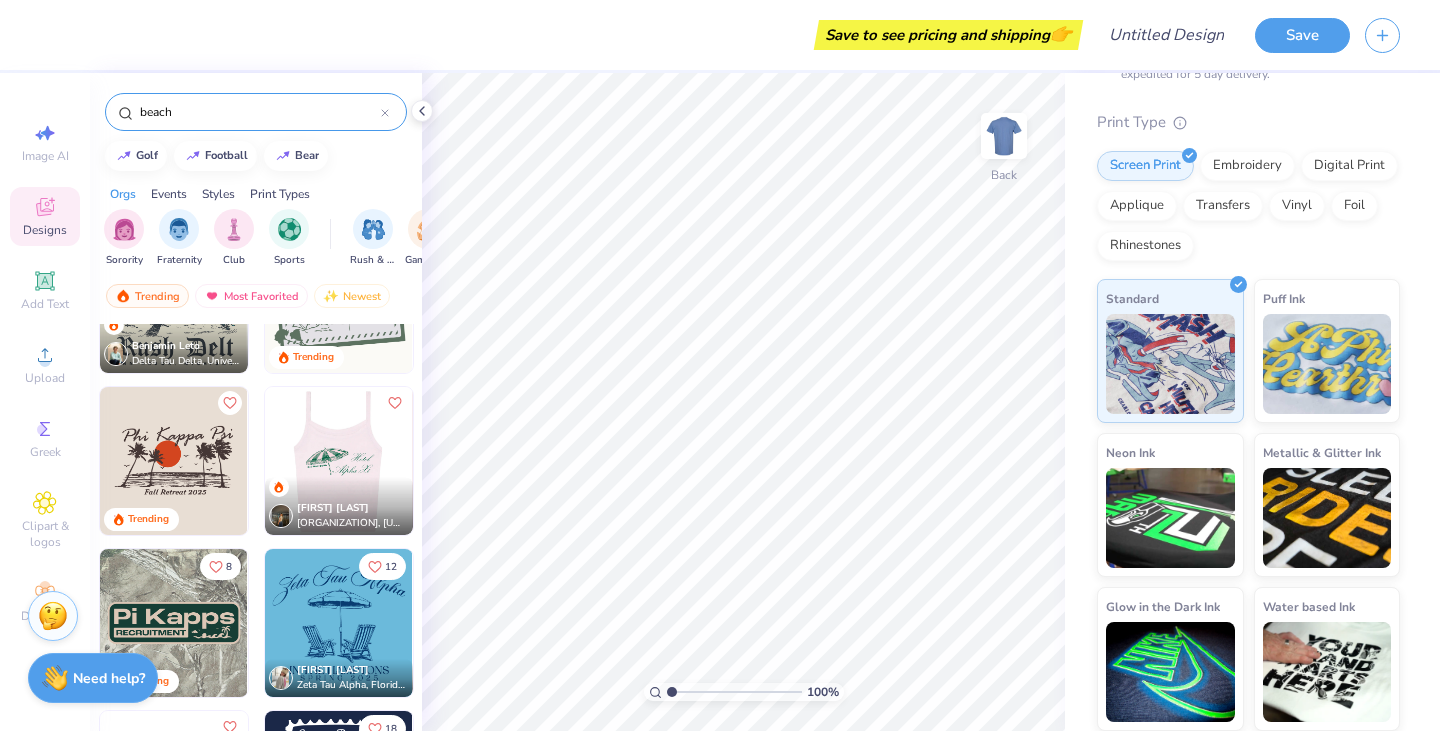 click at bounding box center (338, 461) 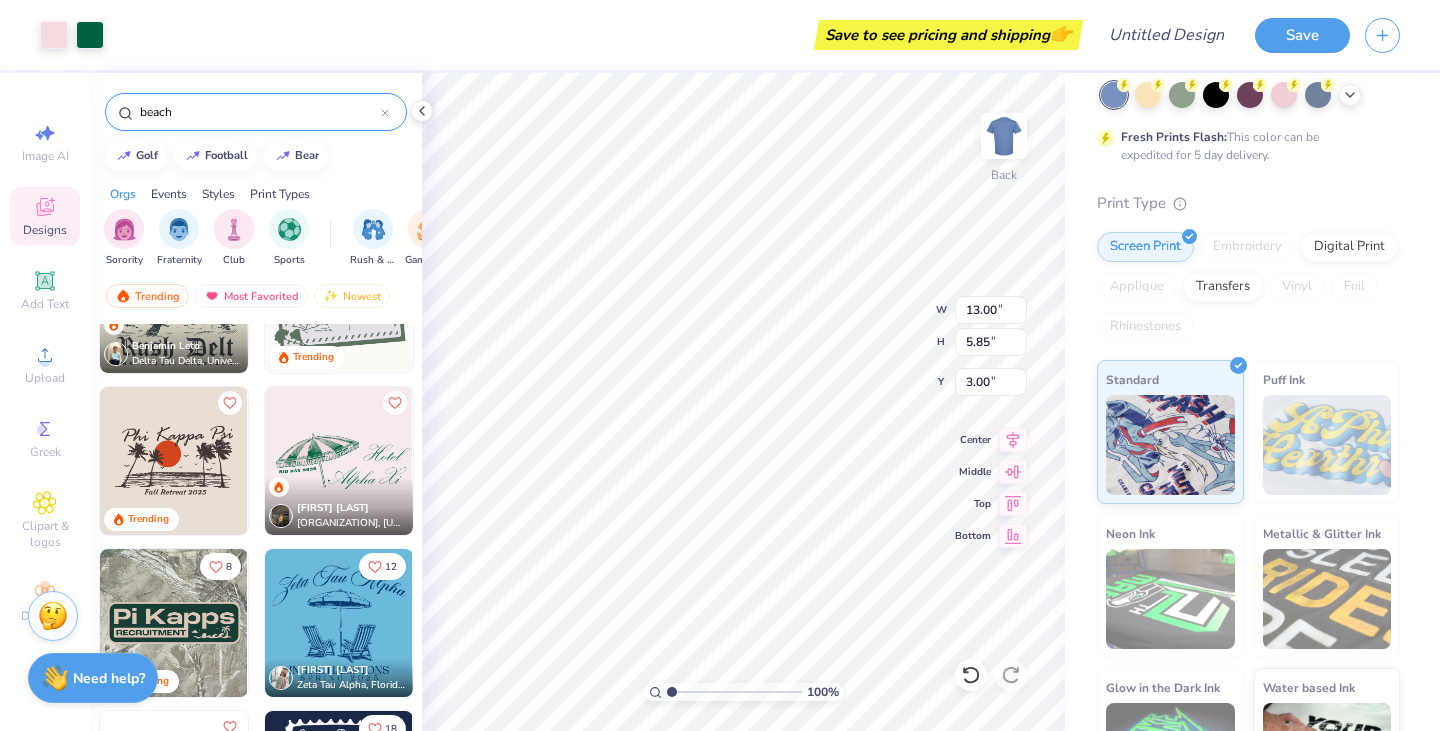 scroll, scrollTop: 188, scrollLeft: 0, axis: vertical 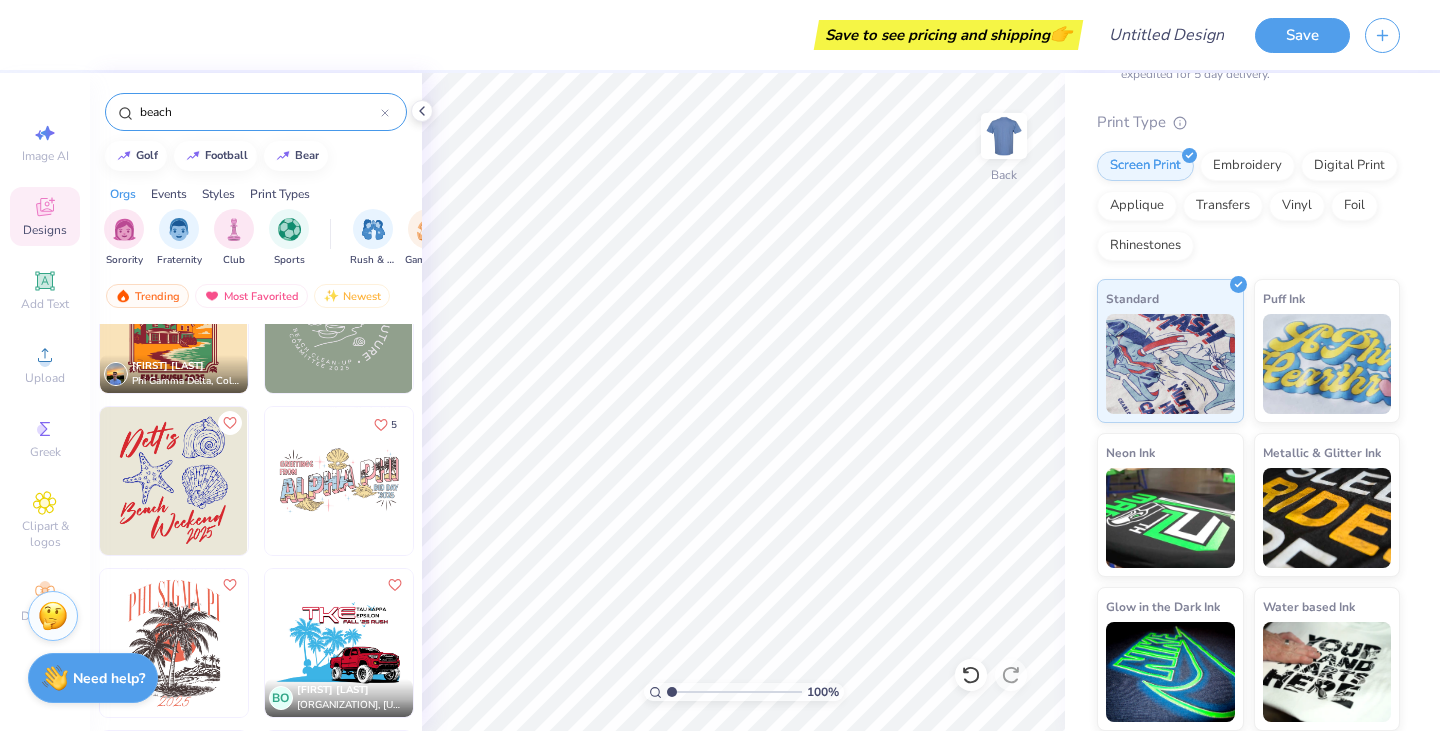 click at bounding box center [339, 481] 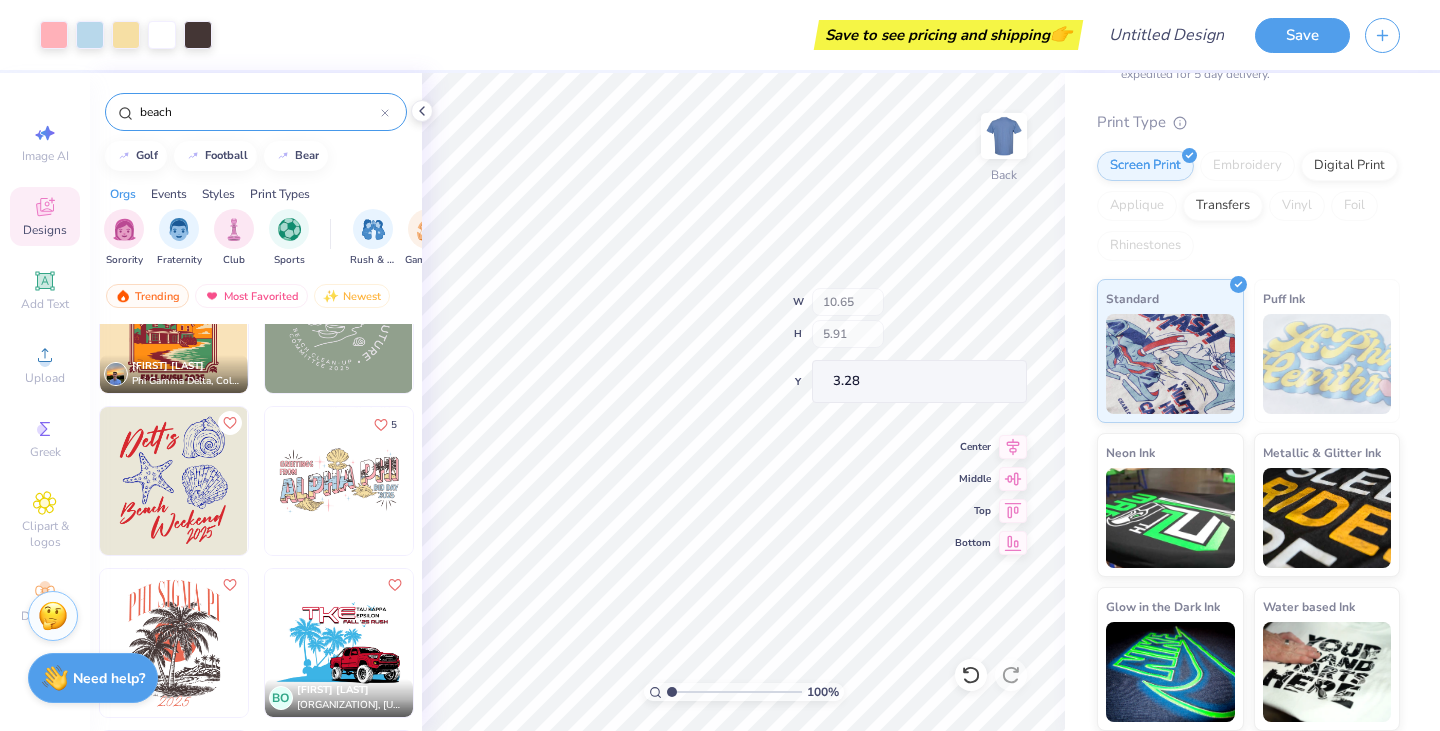 type on "4.11" 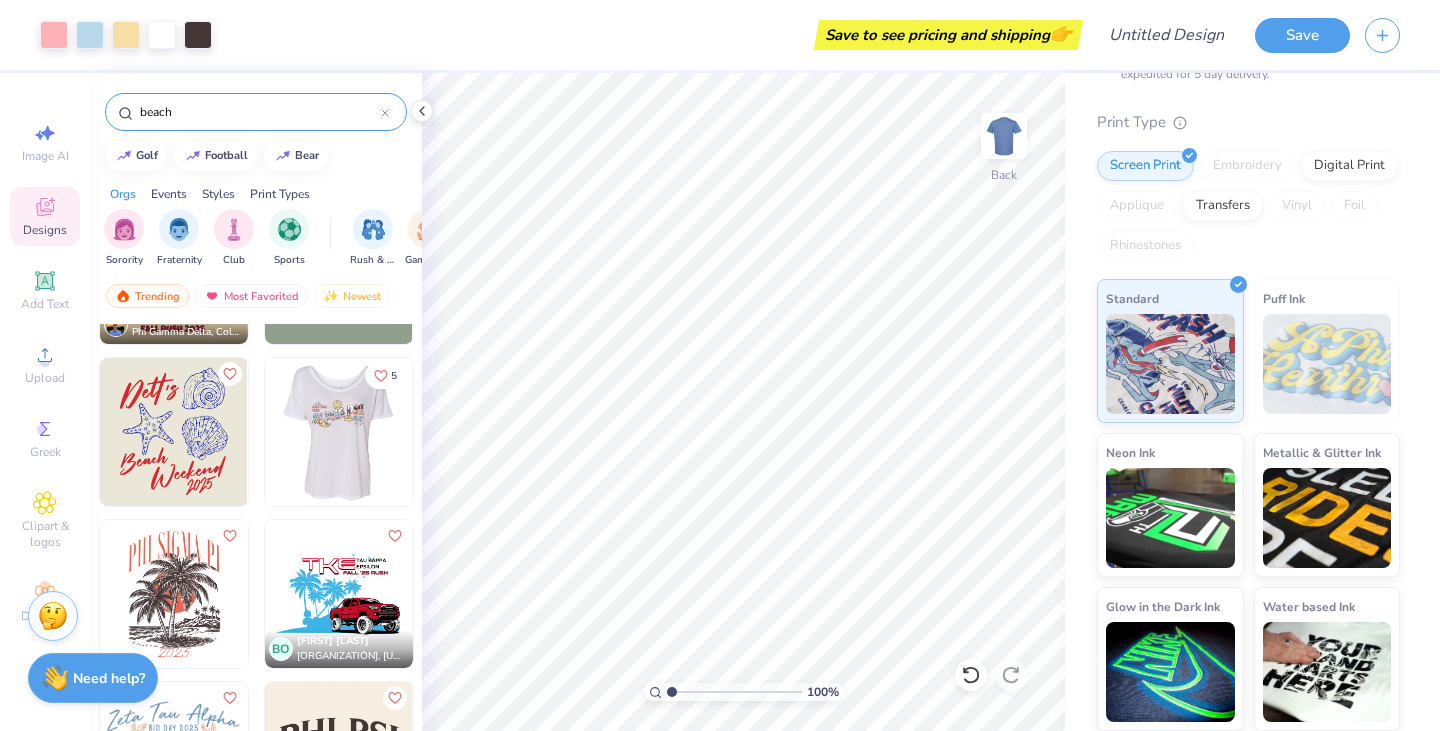 scroll, scrollTop: 1738, scrollLeft: 0, axis: vertical 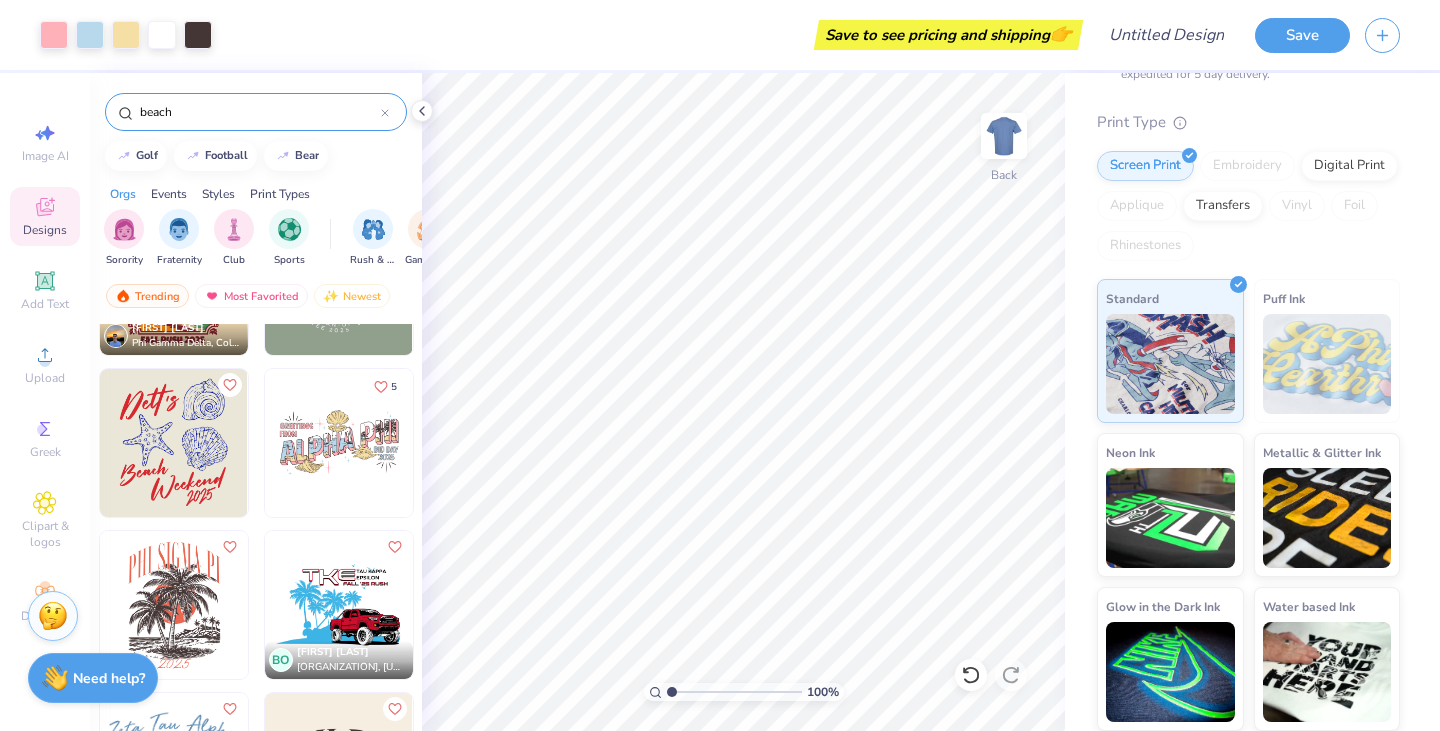 click at bounding box center (174, 443) 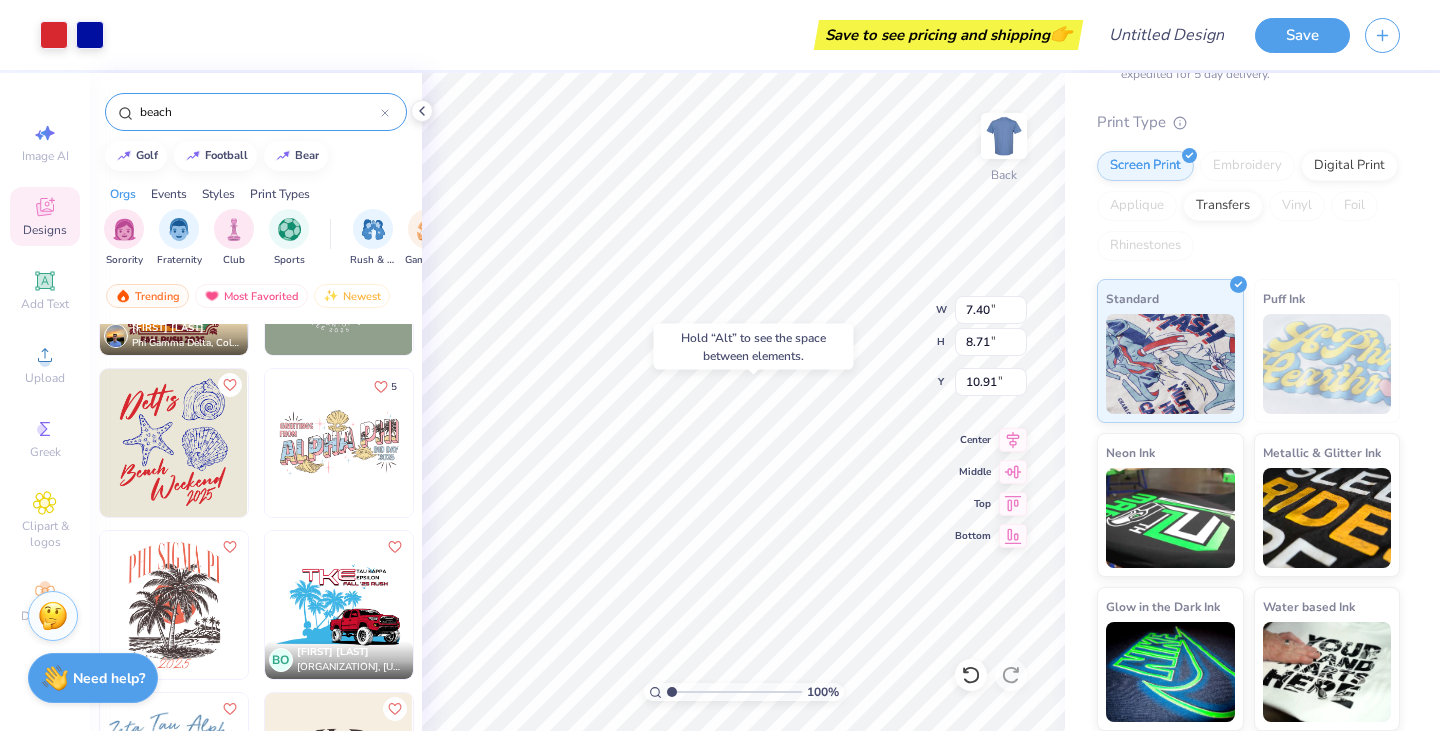 type on "10.91" 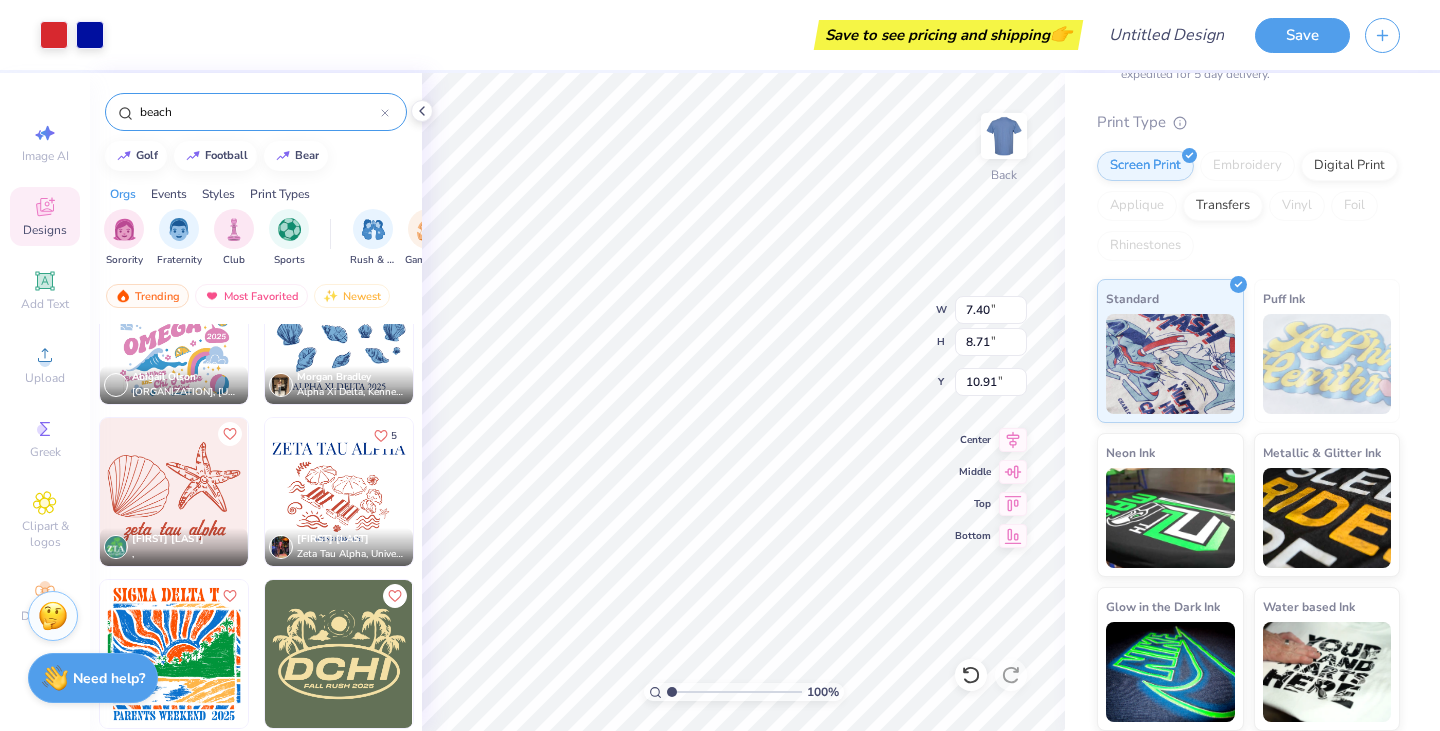 scroll, scrollTop: 2829, scrollLeft: 0, axis: vertical 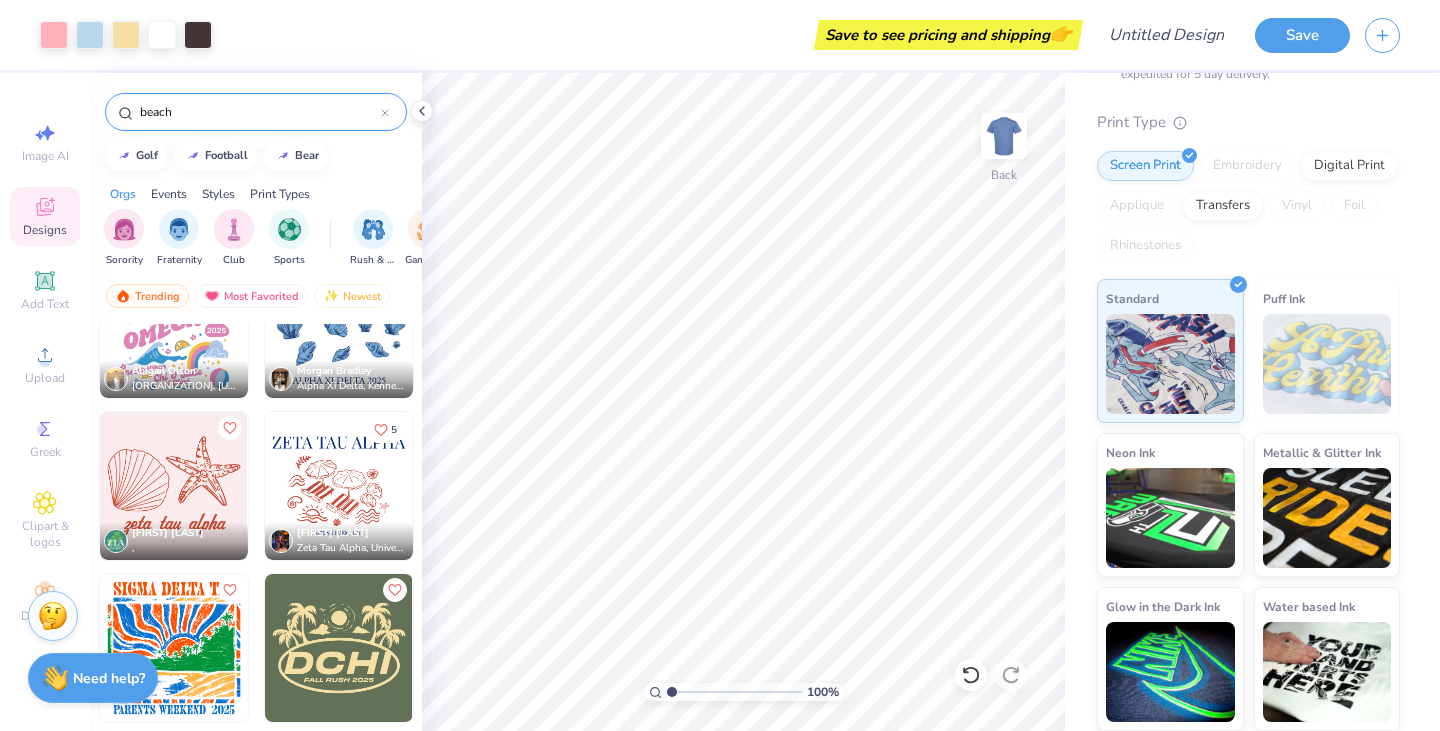 click at bounding box center [339, 486] 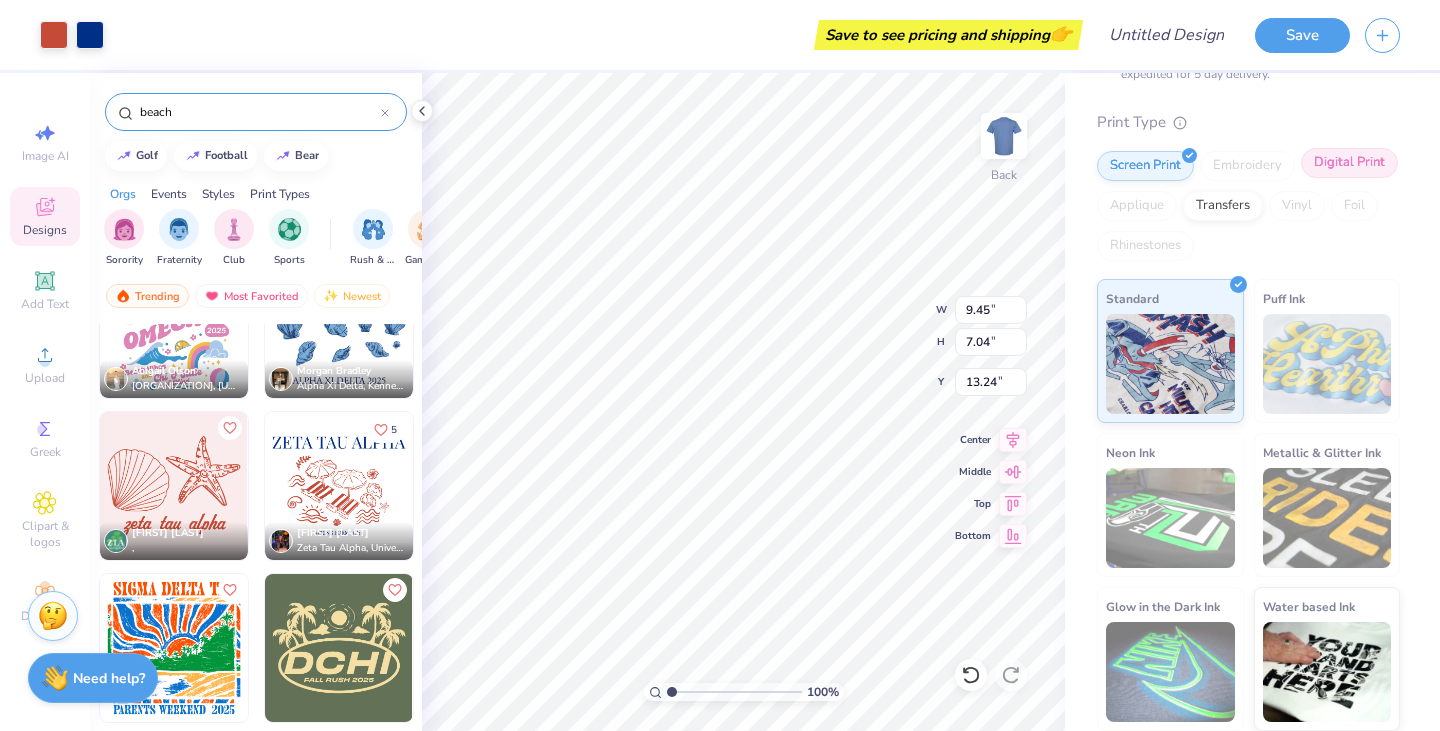 type on "13.24" 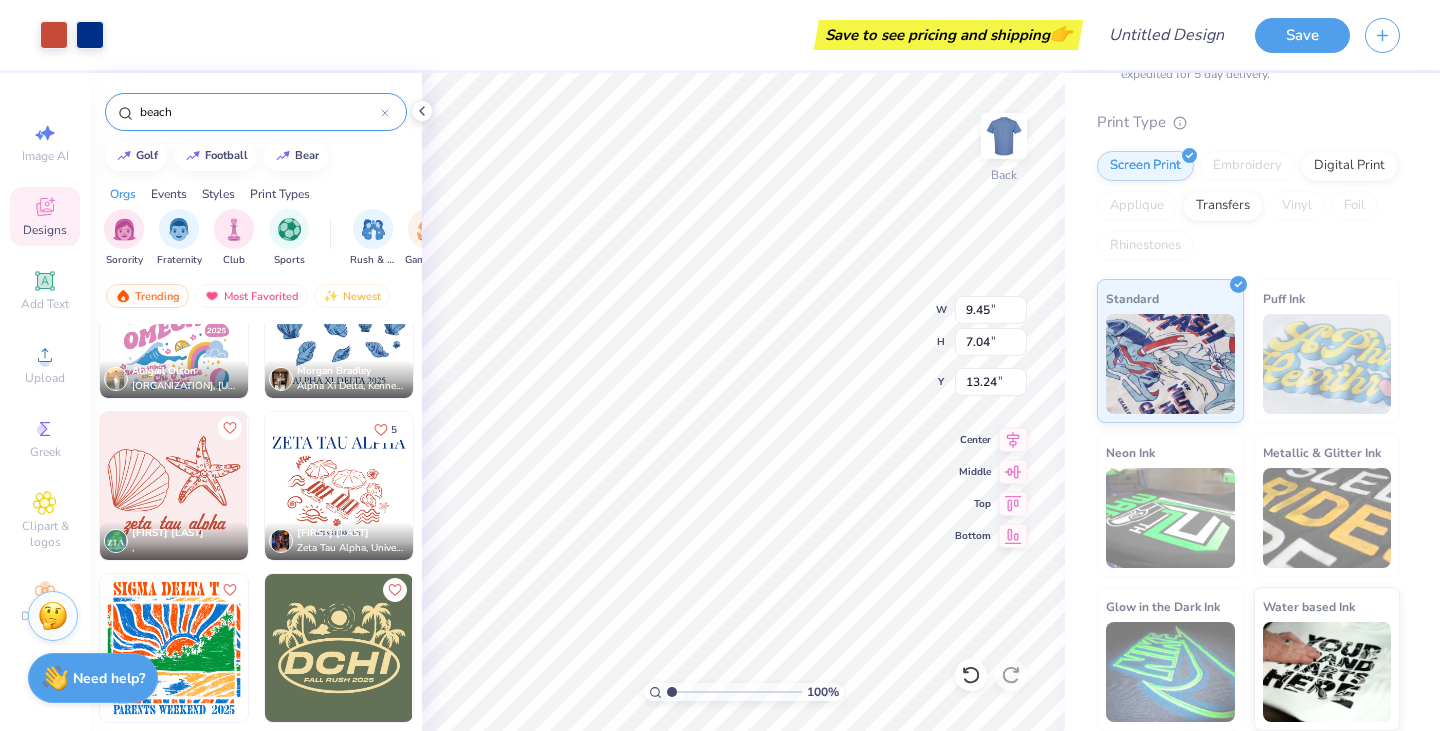 scroll, scrollTop: 0, scrollLeft: 0, axis: both 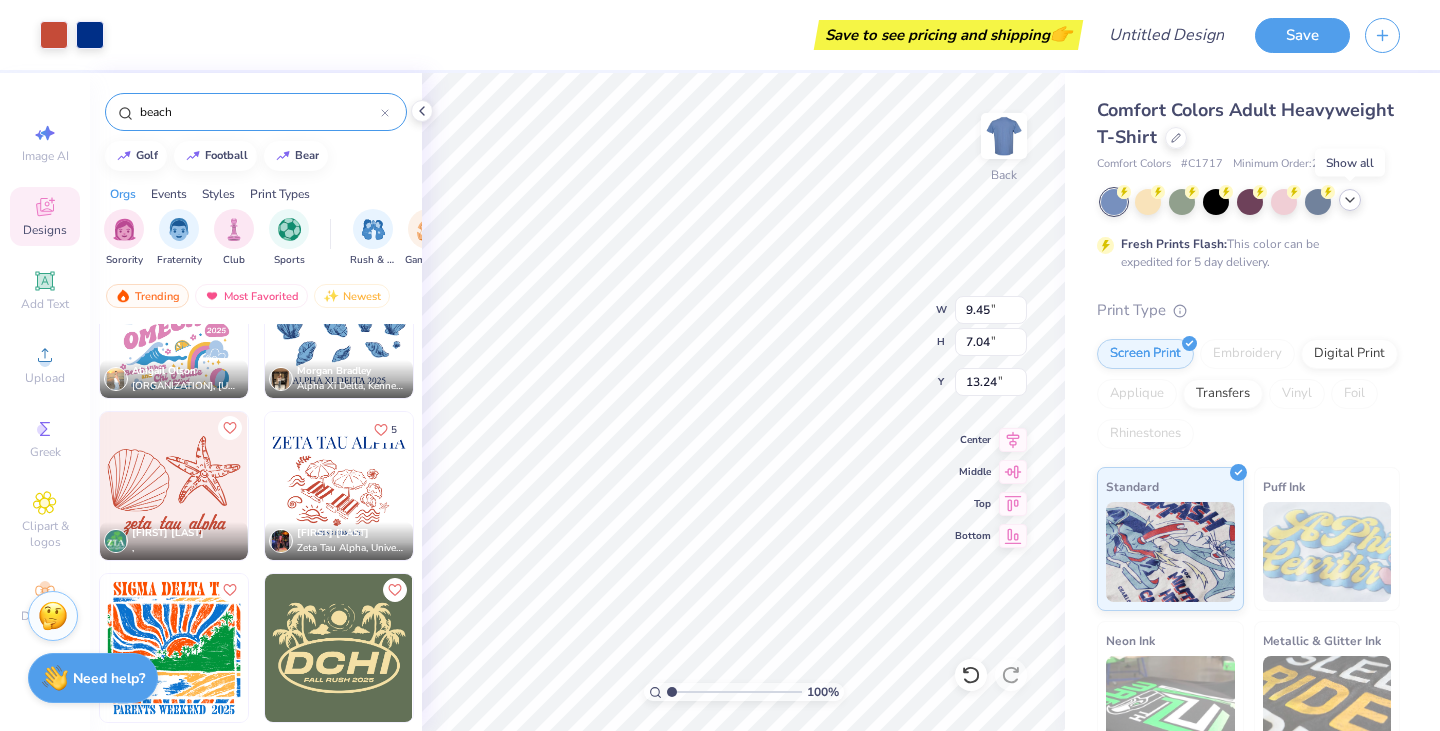 click at bounding box center (1350, 200) 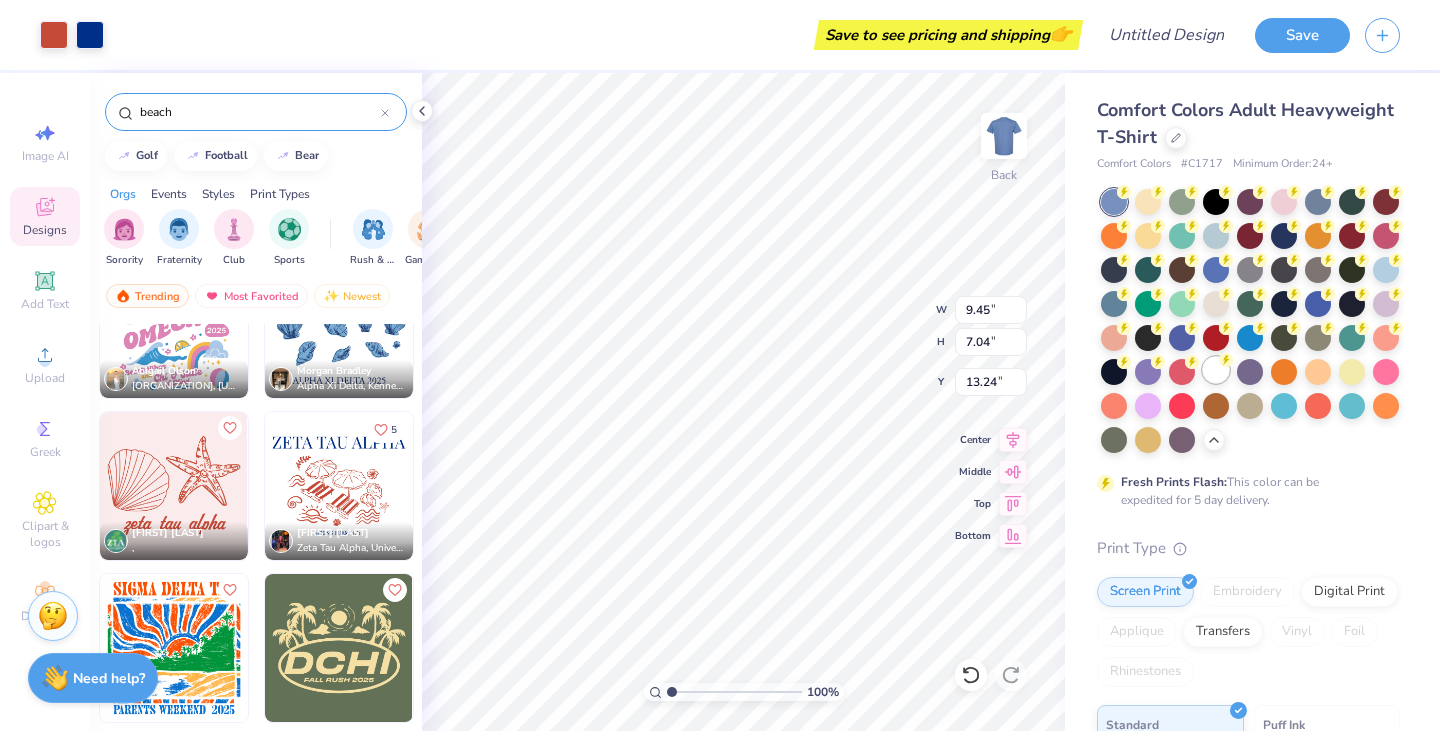 click at bounding box center (1216, 370) 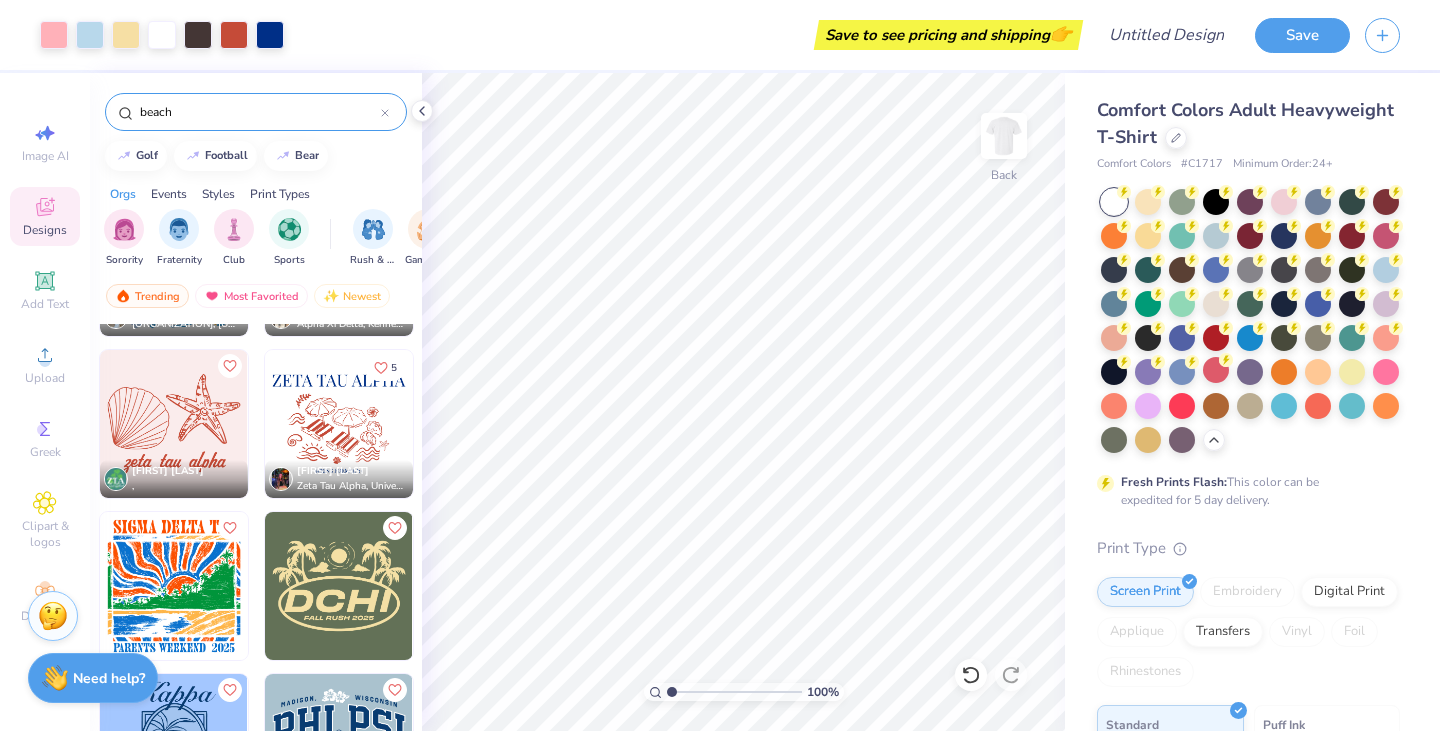 scroll, scrollTop: 2890, scrollLeft: 0, axis: vertical 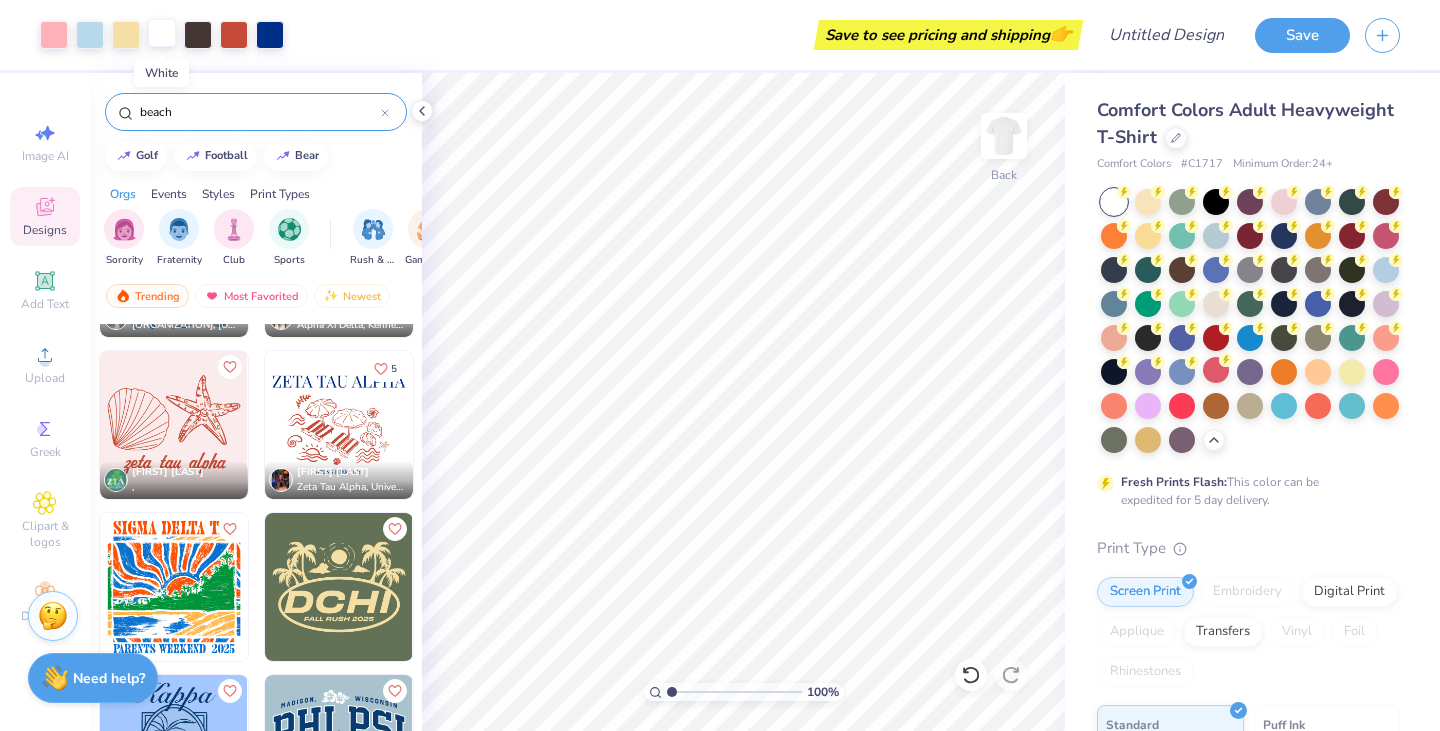 click at bounding box center (162, 33) 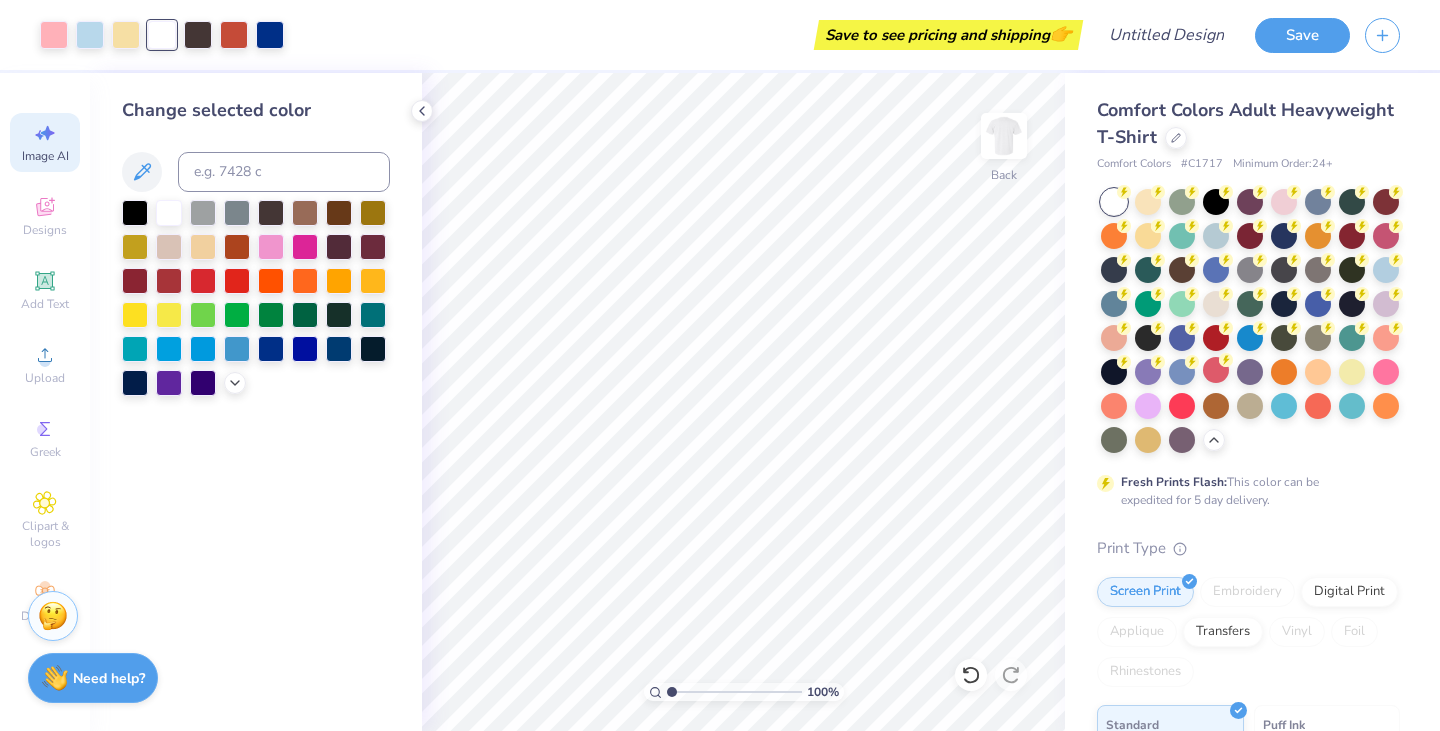 click 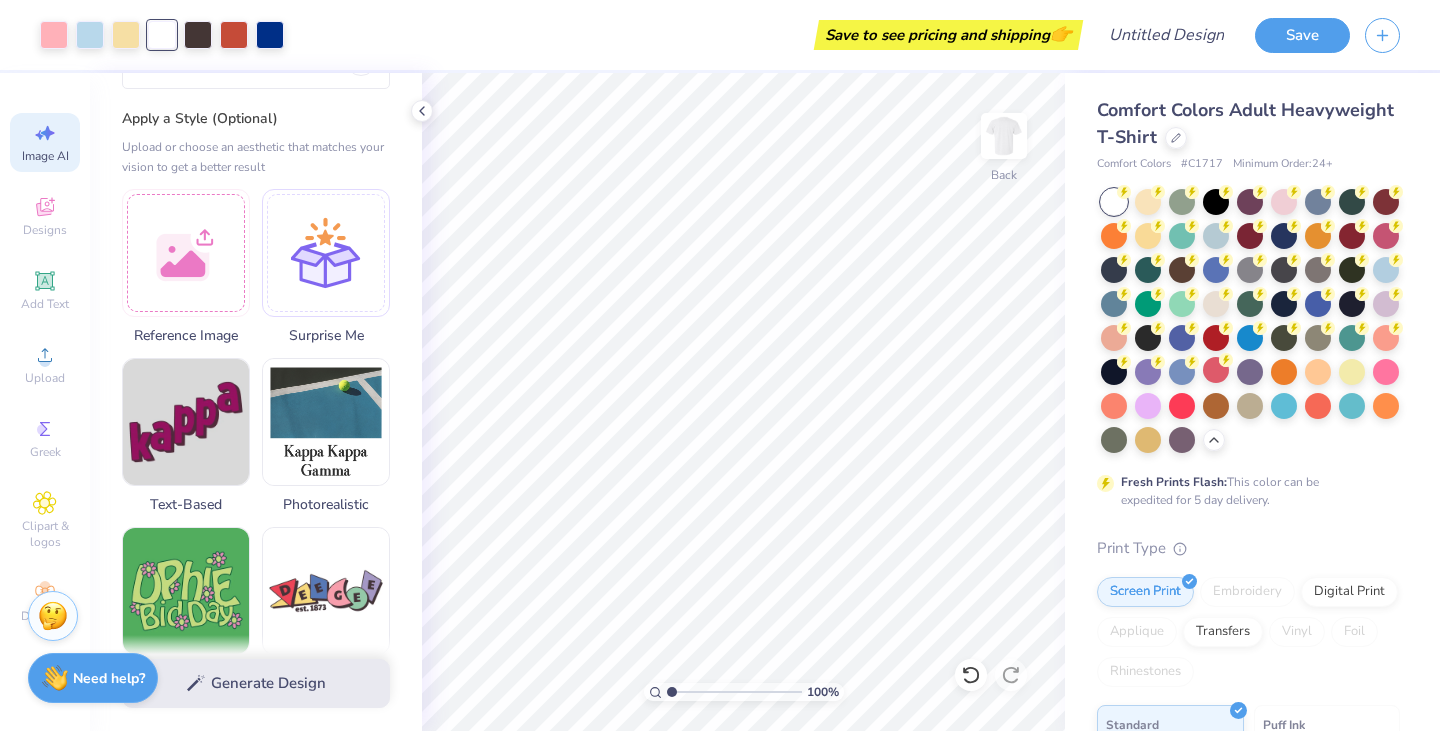 scroll, scrollTop: 0, scrollLeft: 0, axis: both 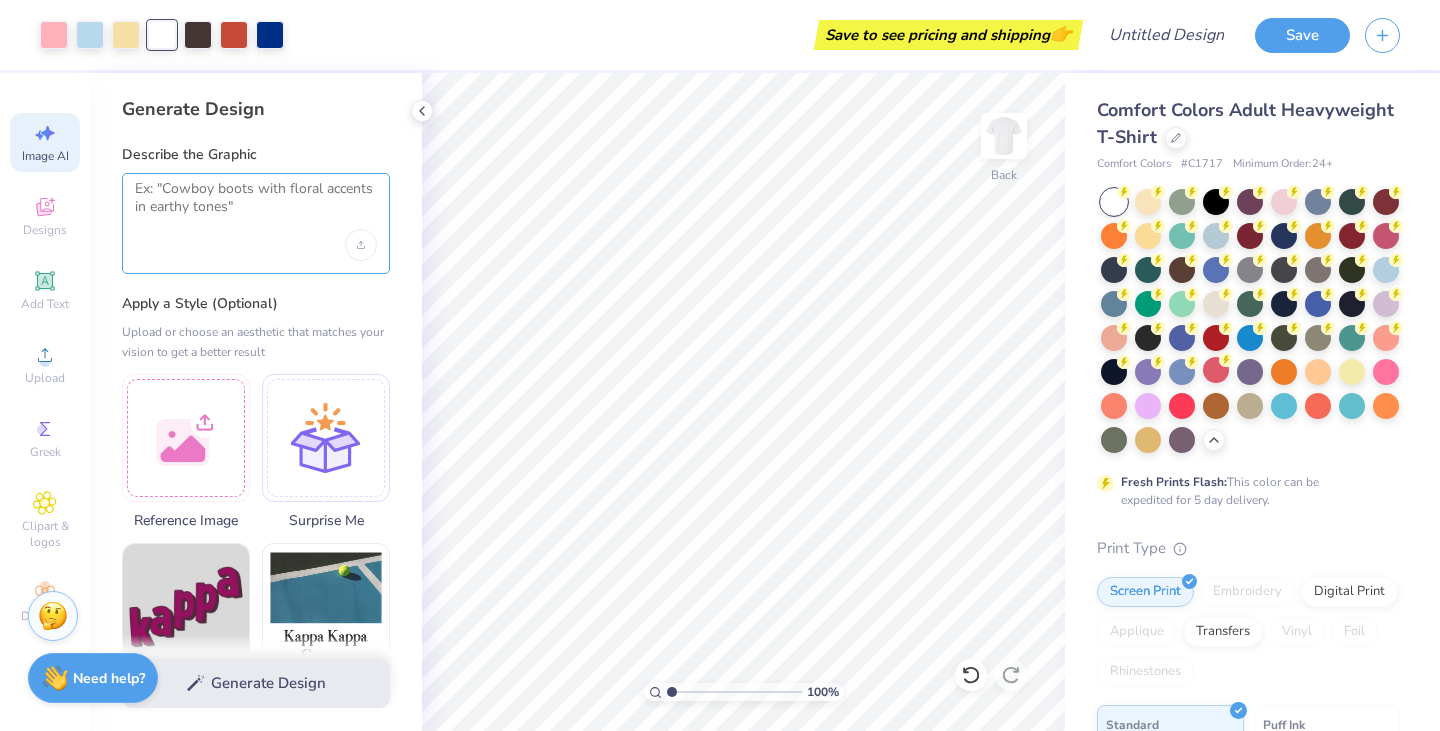 click at bounding box center [256, 205] 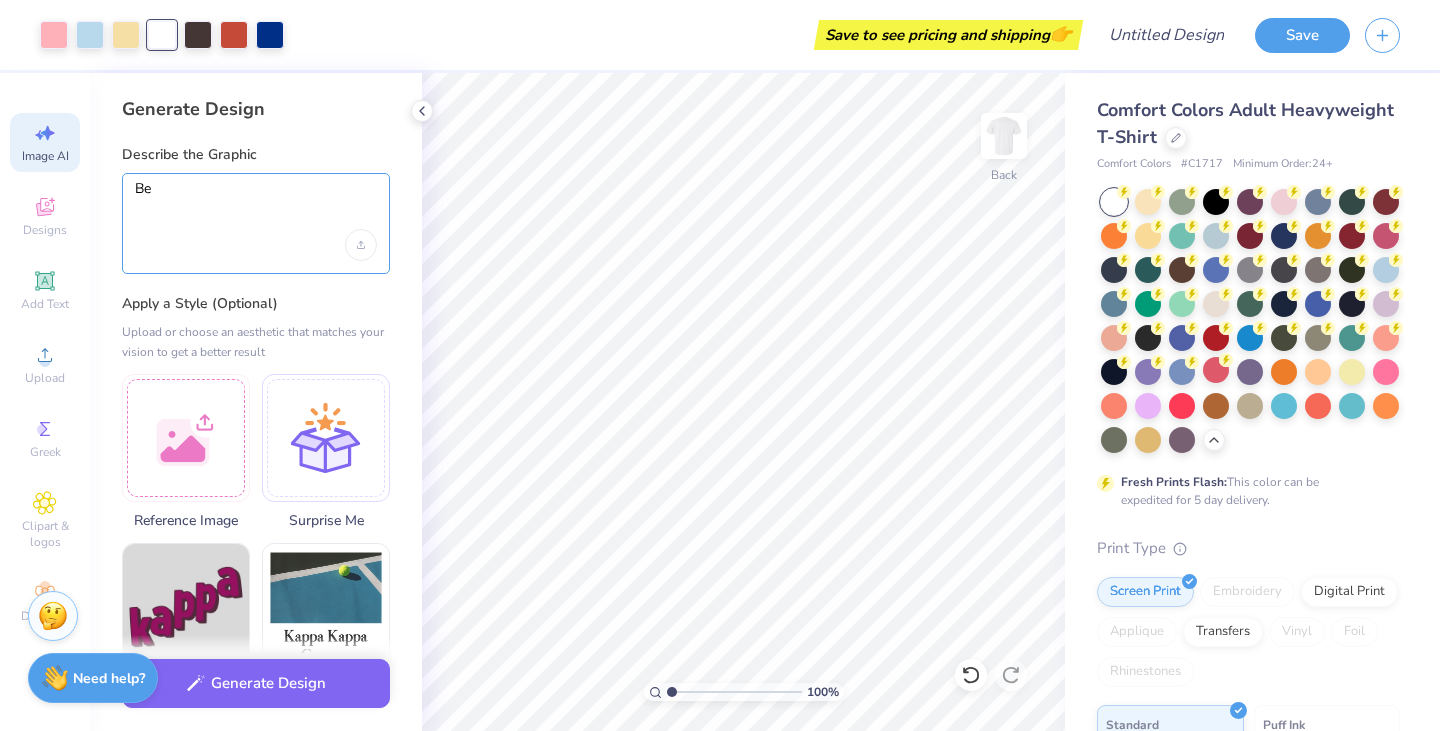 type on "B" 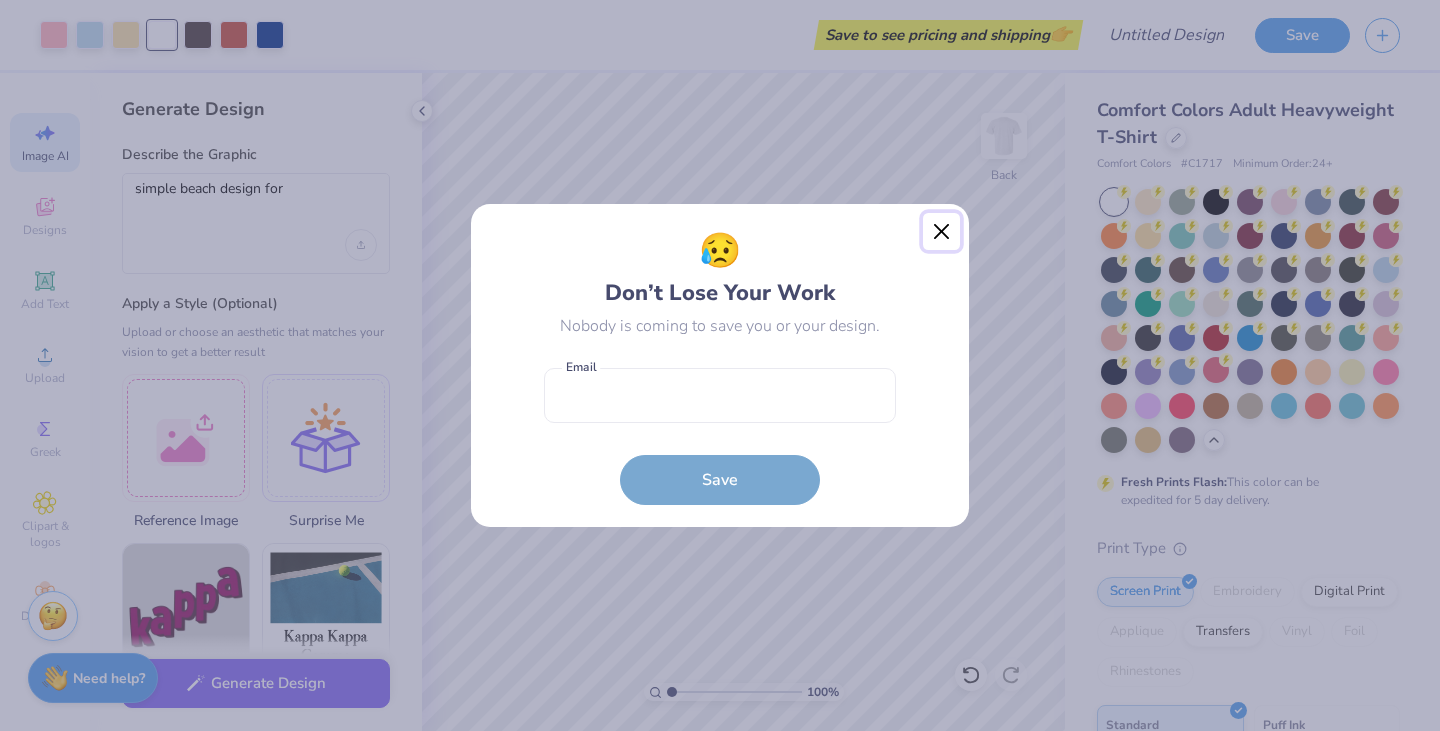 click at bounding box center [942, 232] 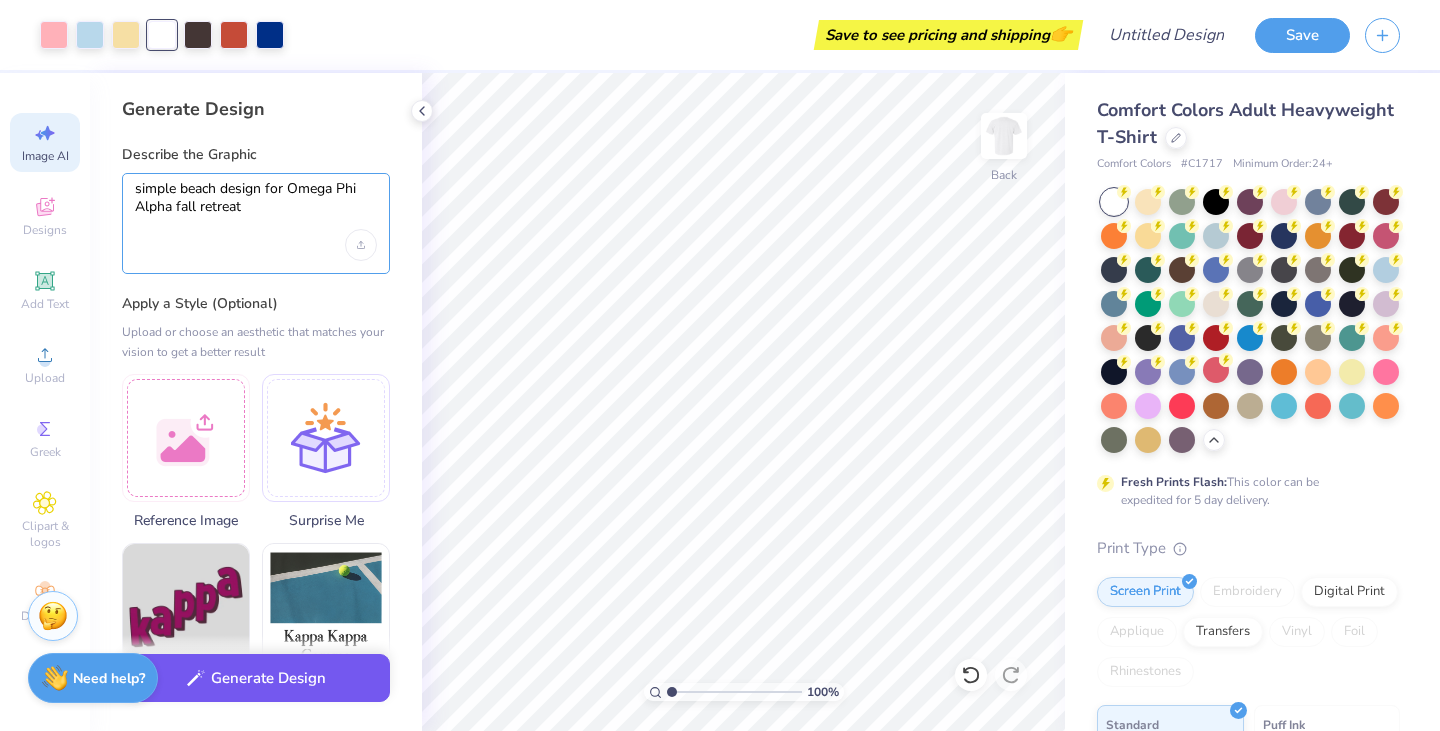type on "simple beach design for Omega Phi Alpha fall retreat" 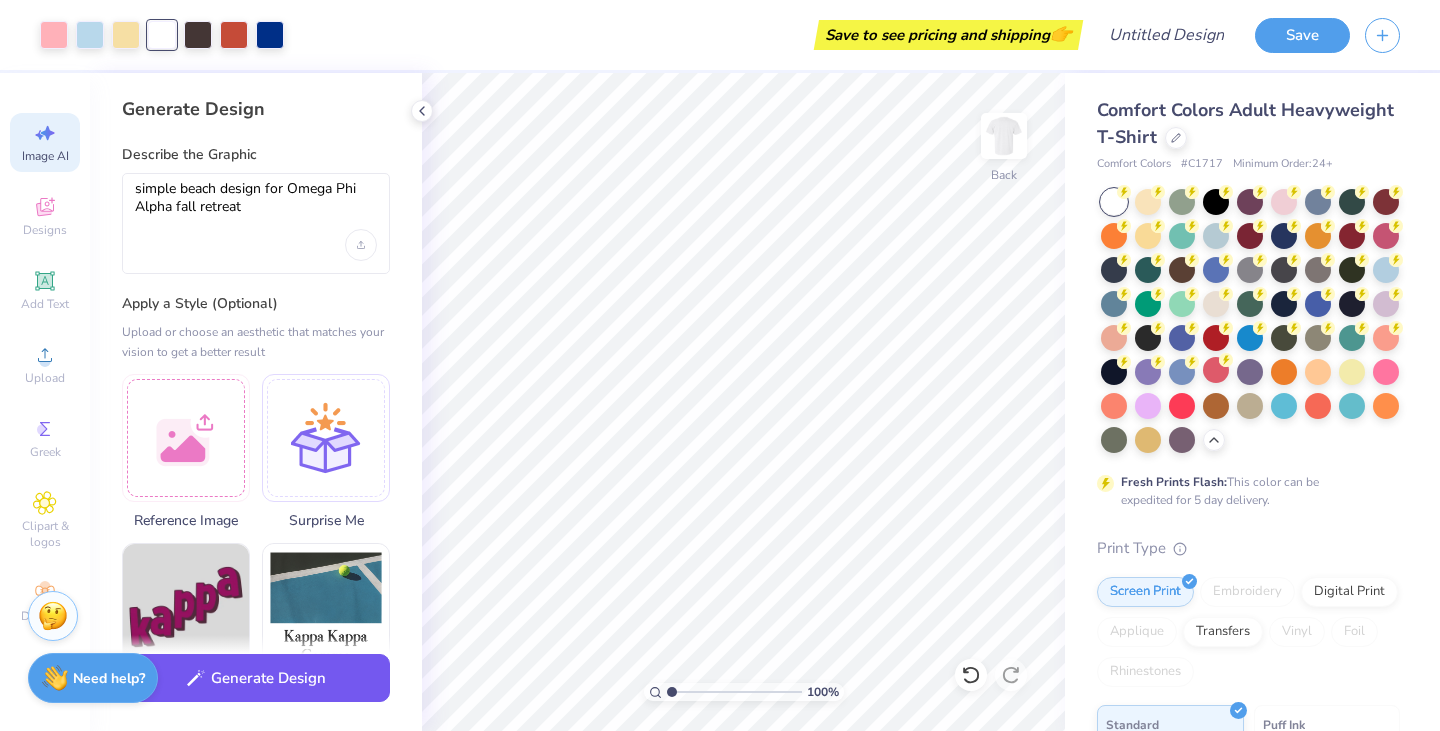 click on "Generate Design" at bounding box center [256, 678] 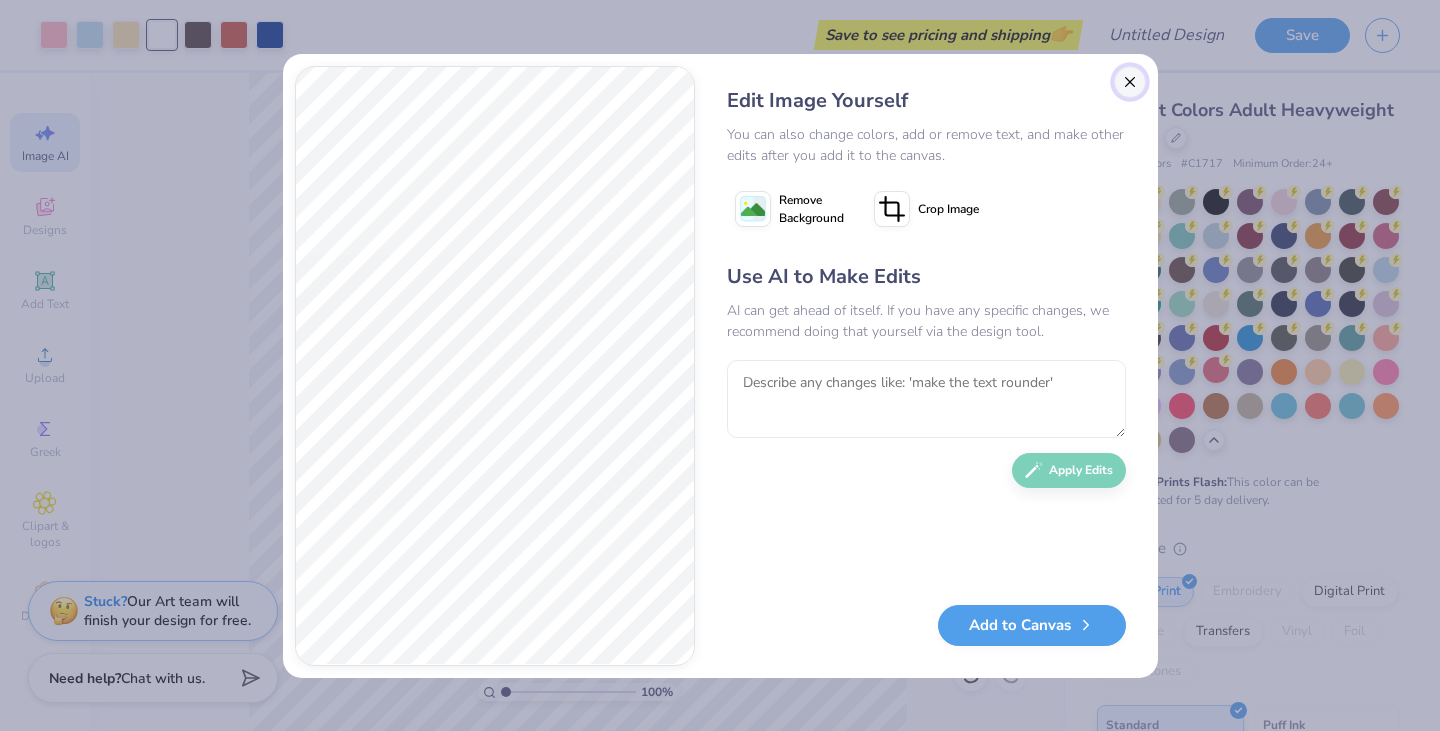 click at bounding box center [1130, 82] 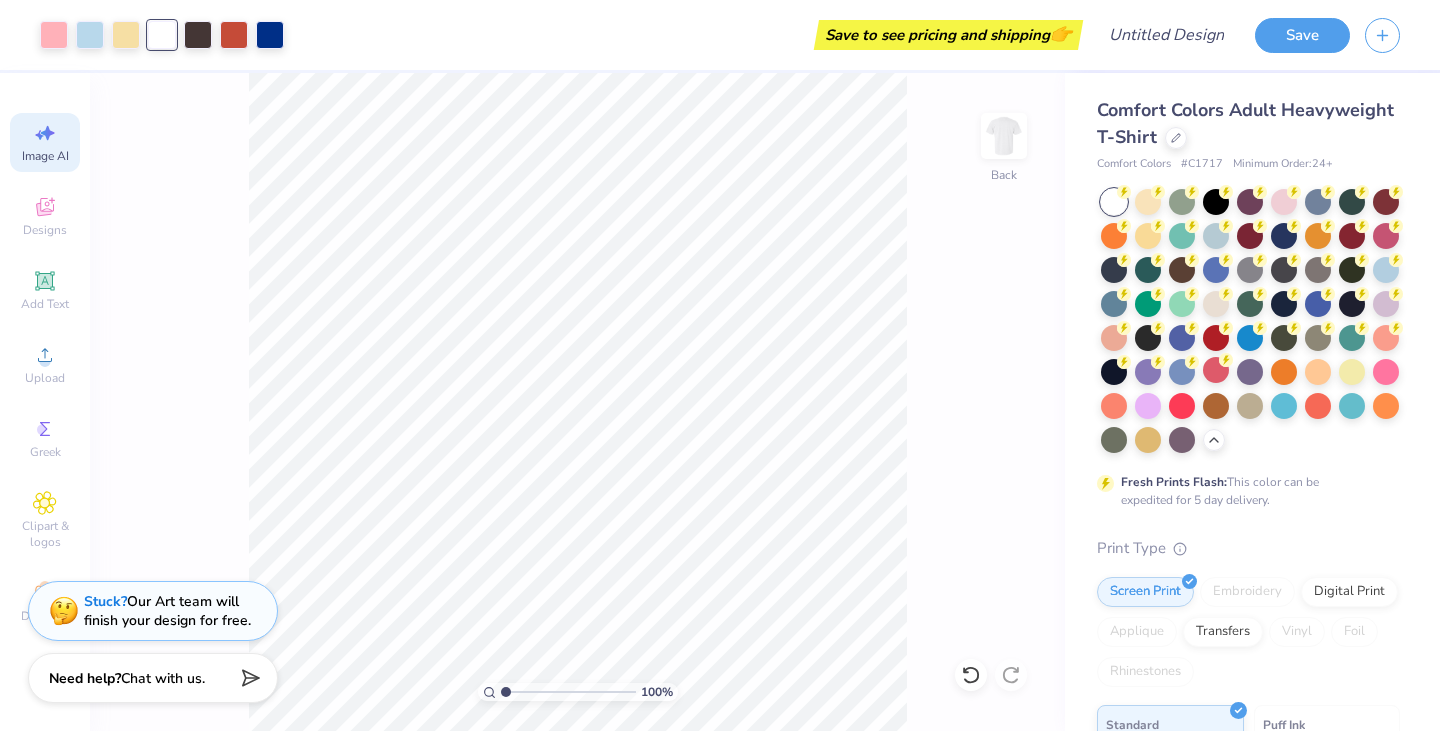 scroll, scrollTop: 0, scrollLeft: 45, axis: horizontal 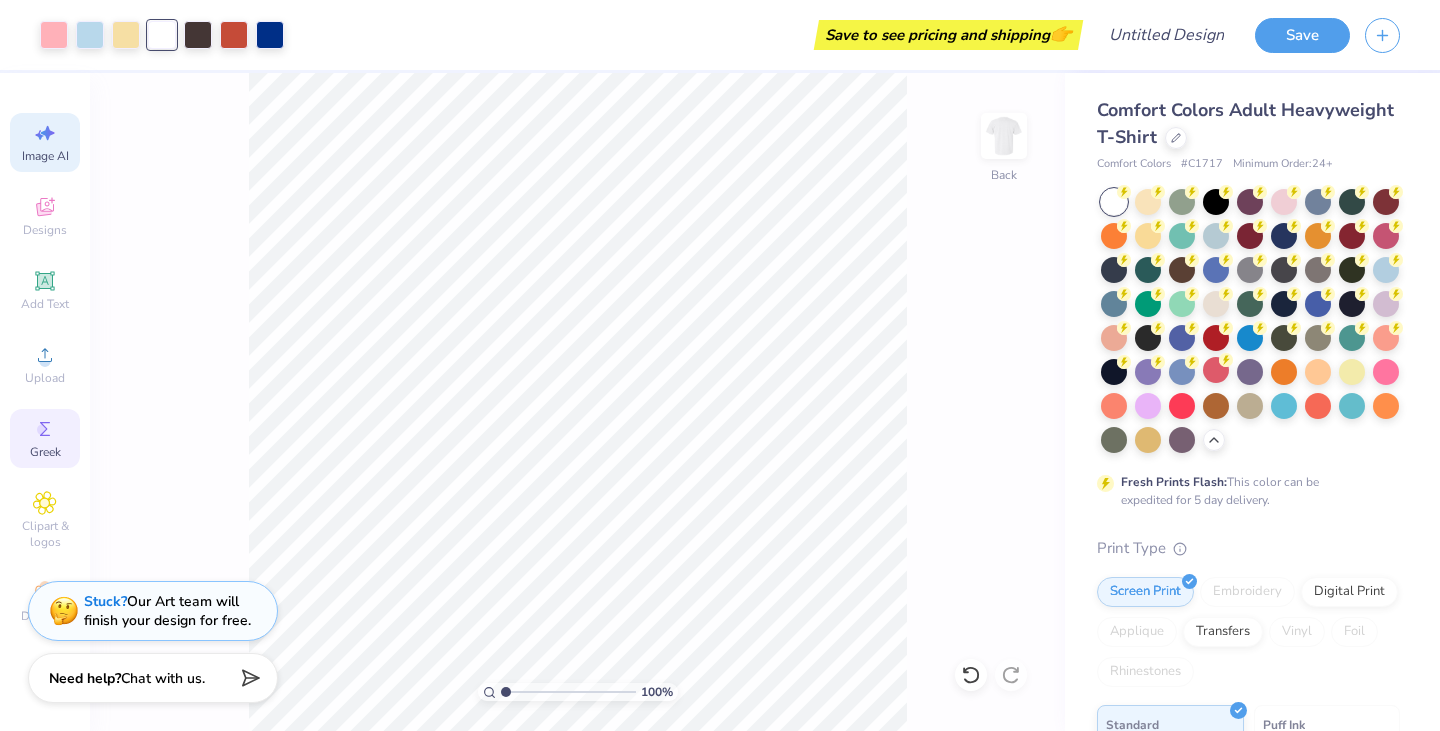 click on "Greek" at bounding box center [45, 452] 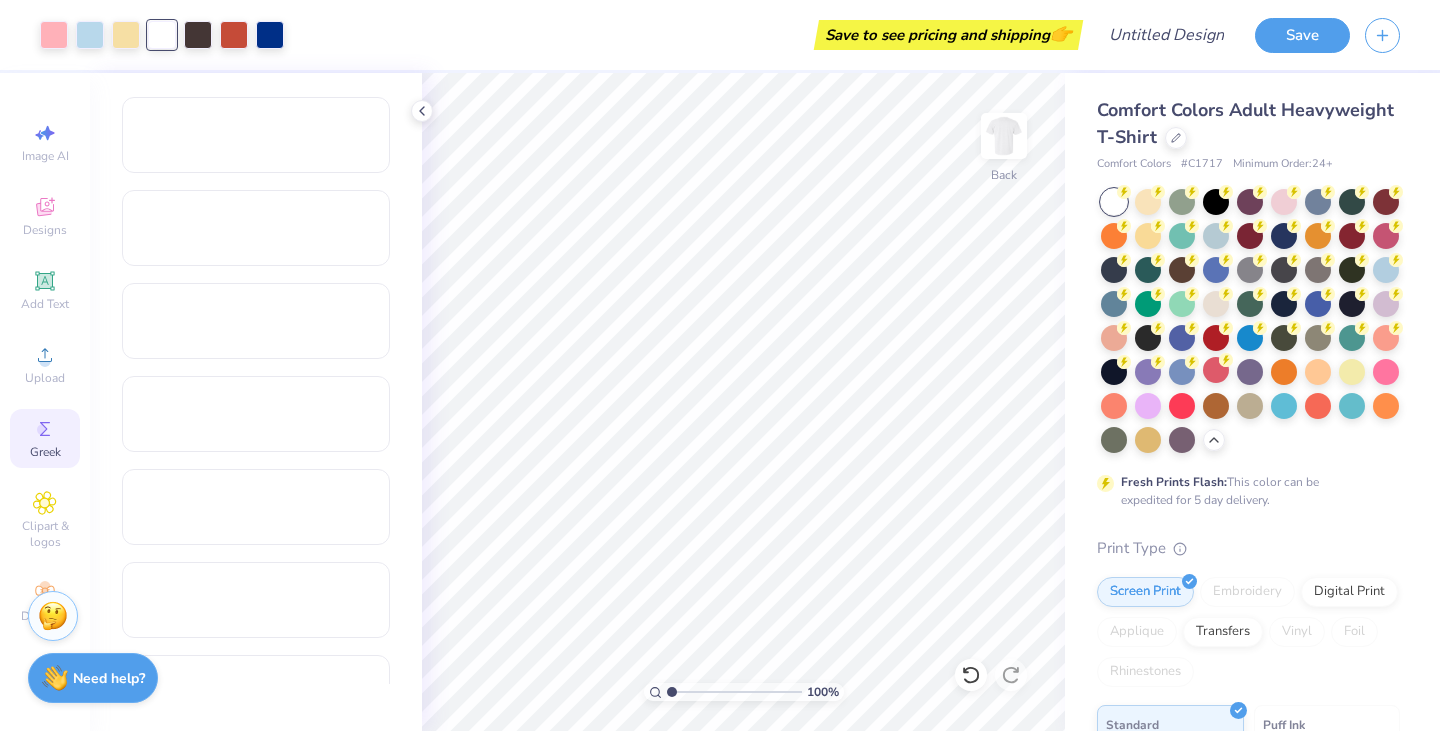 scroll, scrollTop: 0, scrollLeft: 0, axis: both 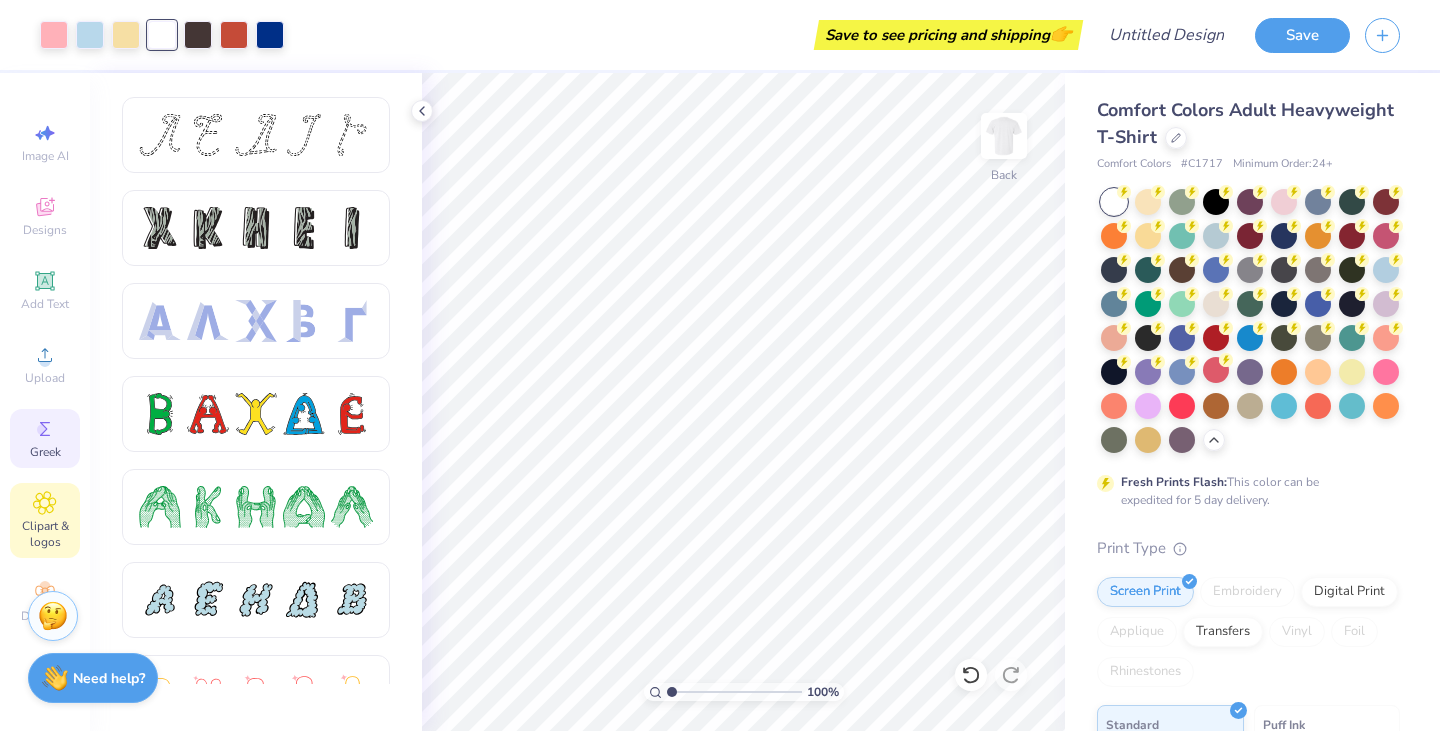 click on "Clipart & logos" at bounding box center (45, 534) 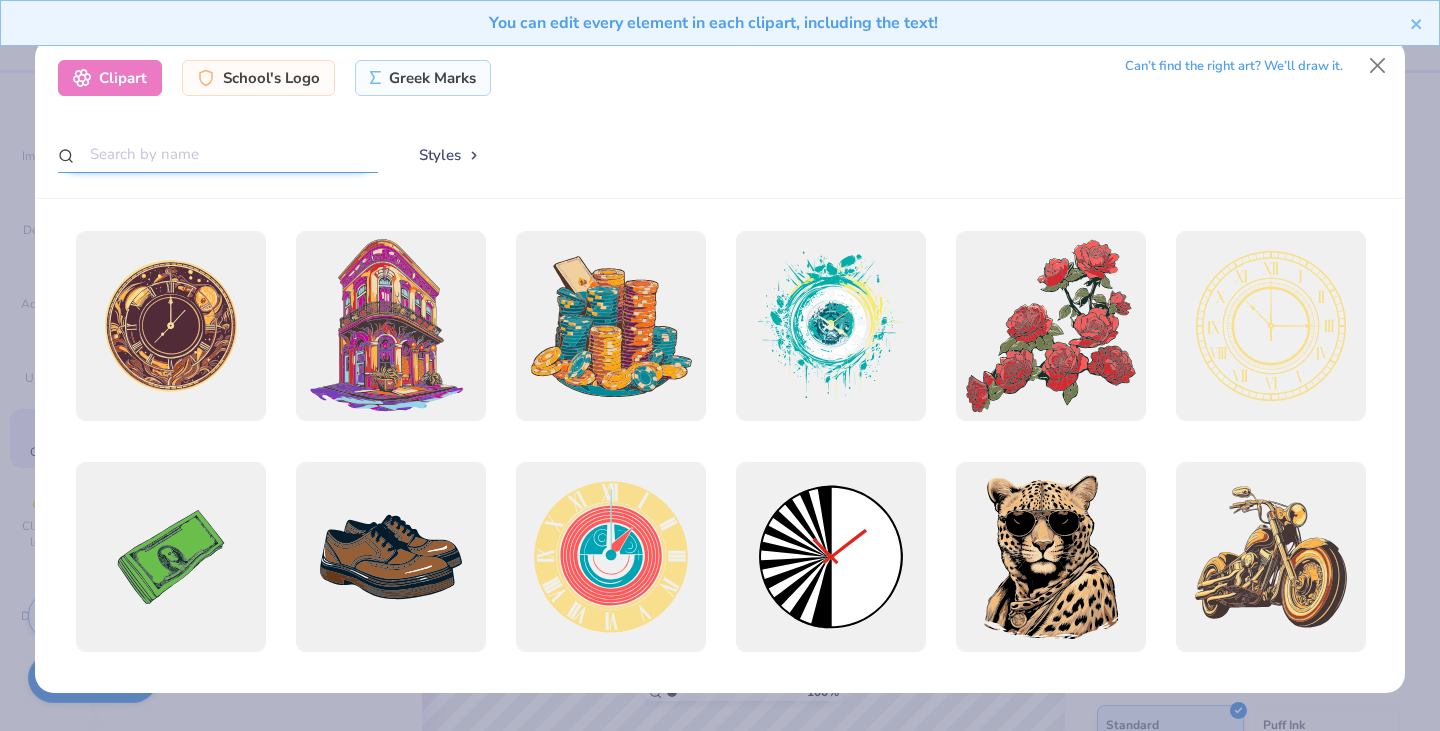 click at bounding box center [218, 154] 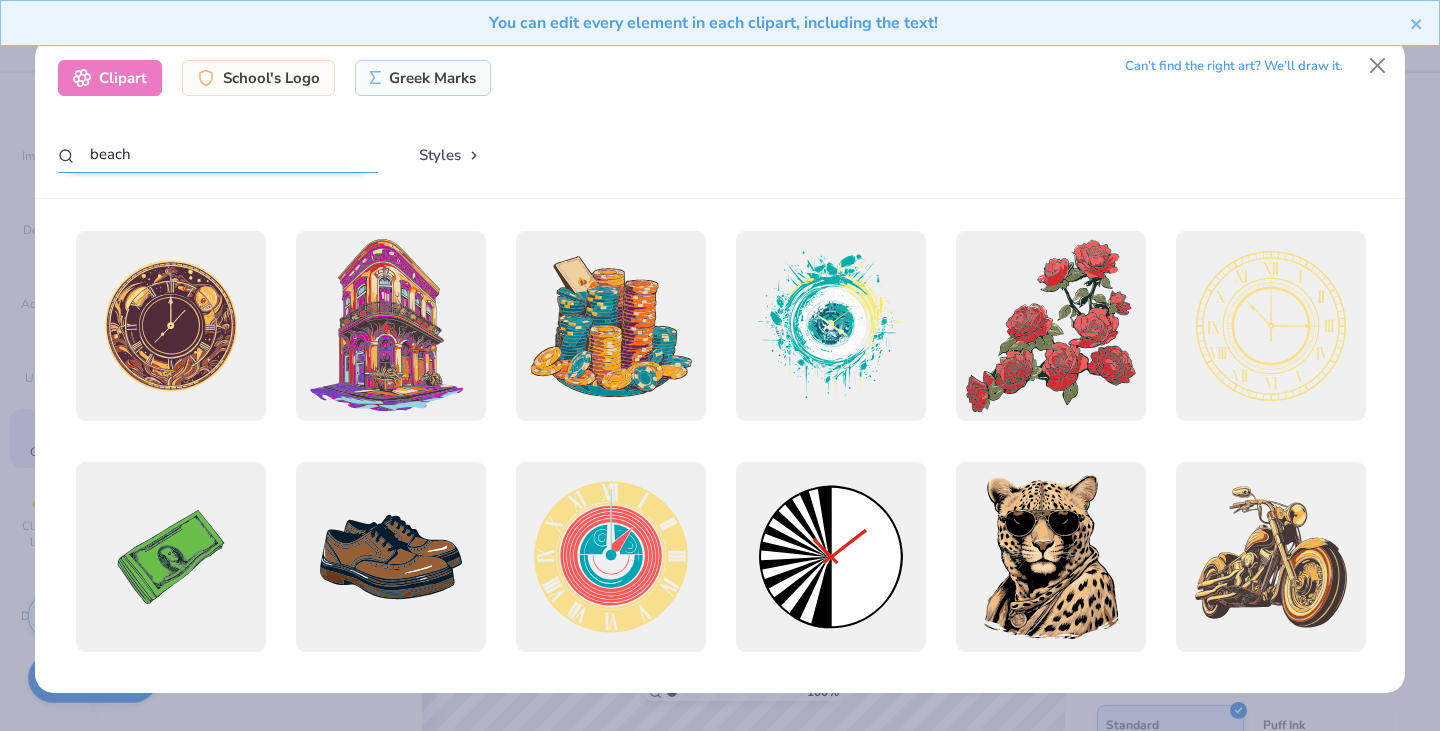 type on "beach" 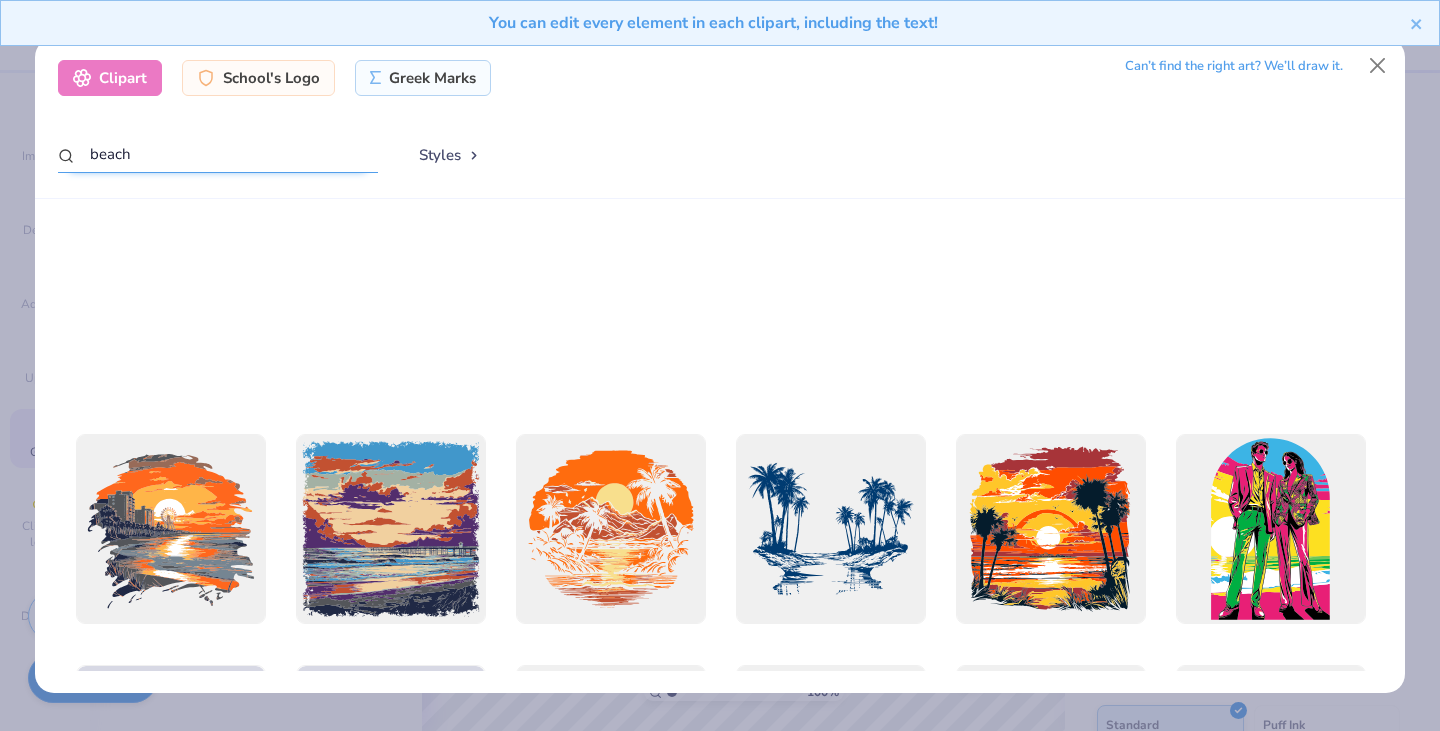 scroll, scrollTop: 2531, scrollLeft: 0, axis: vertical 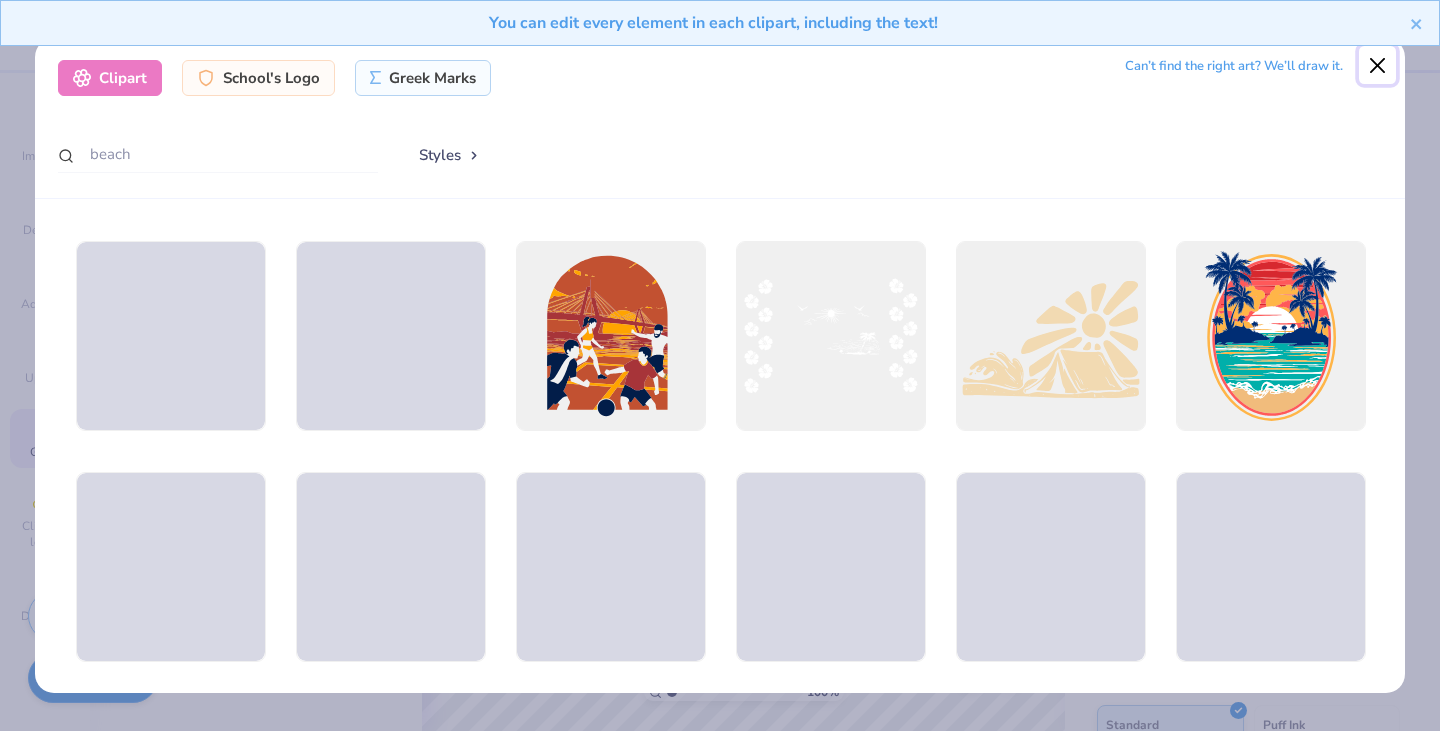 click at bounding box center (1378, 65) 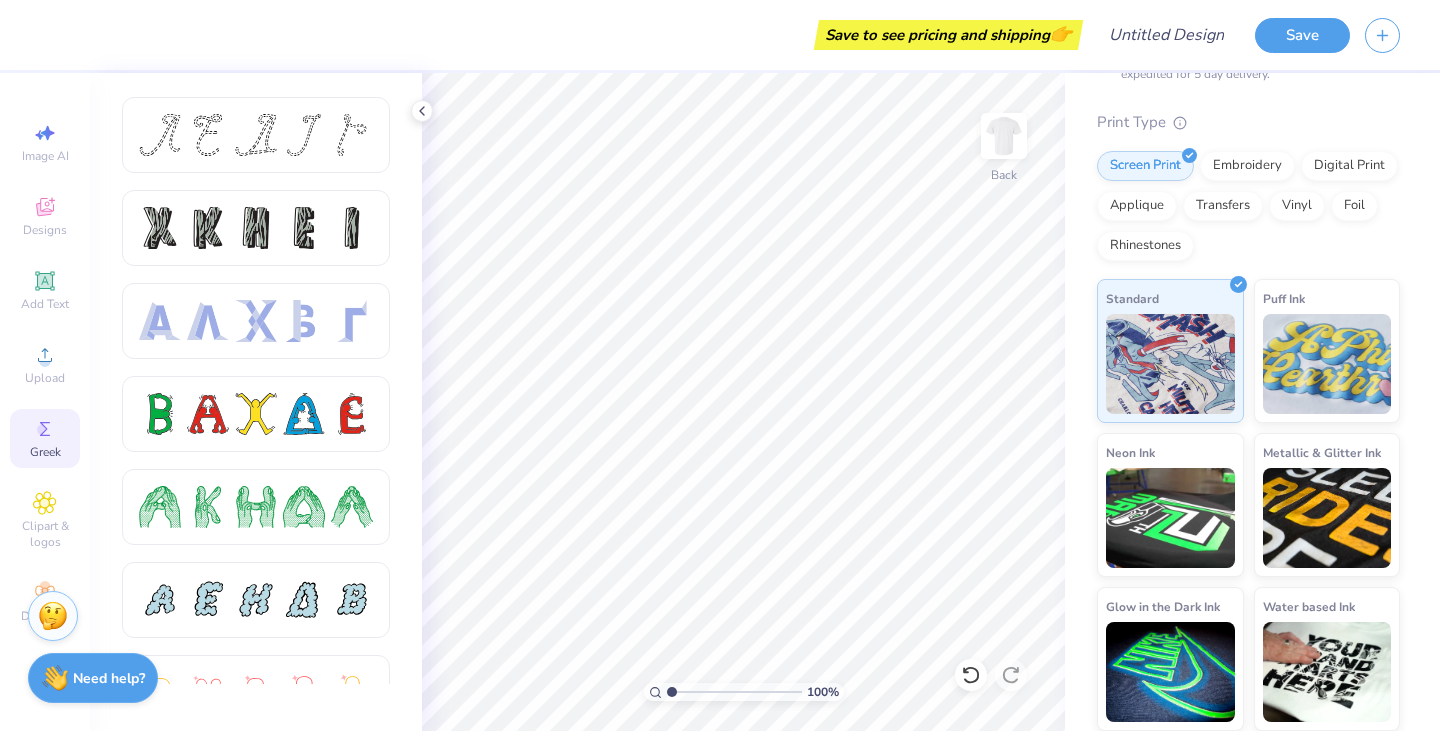 scroll, scrollTop: 0, scrollLeft: 0, axis: both 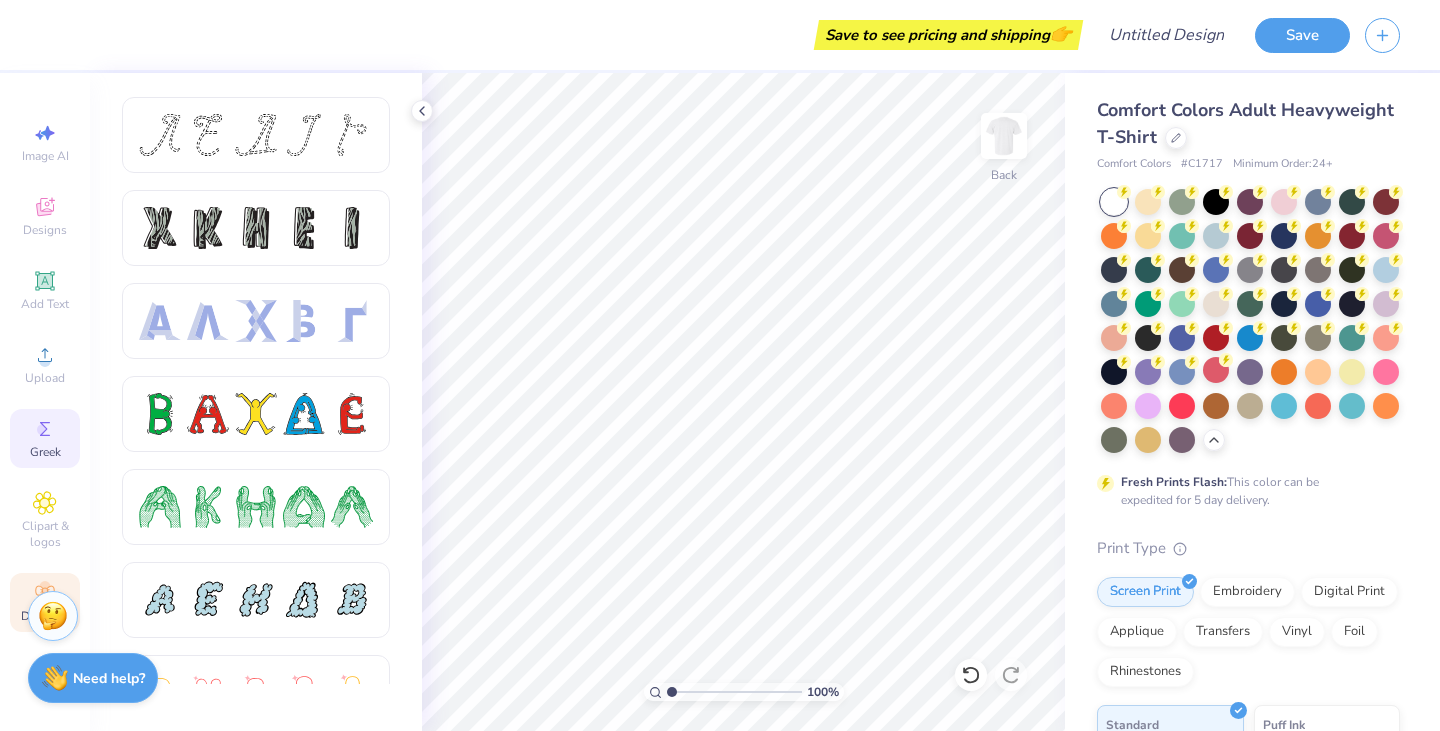 click 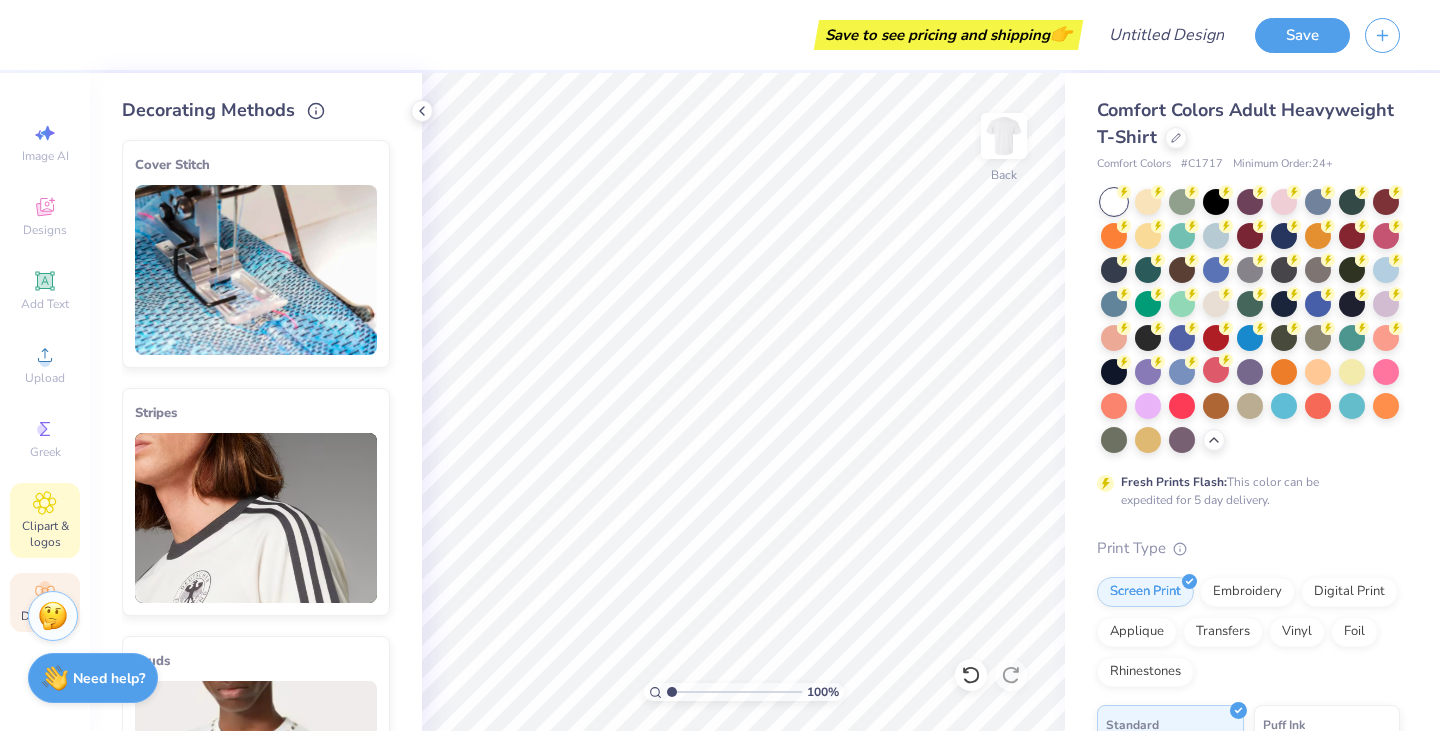 click on "Clipart & logos" at bounding box center (45, 534) 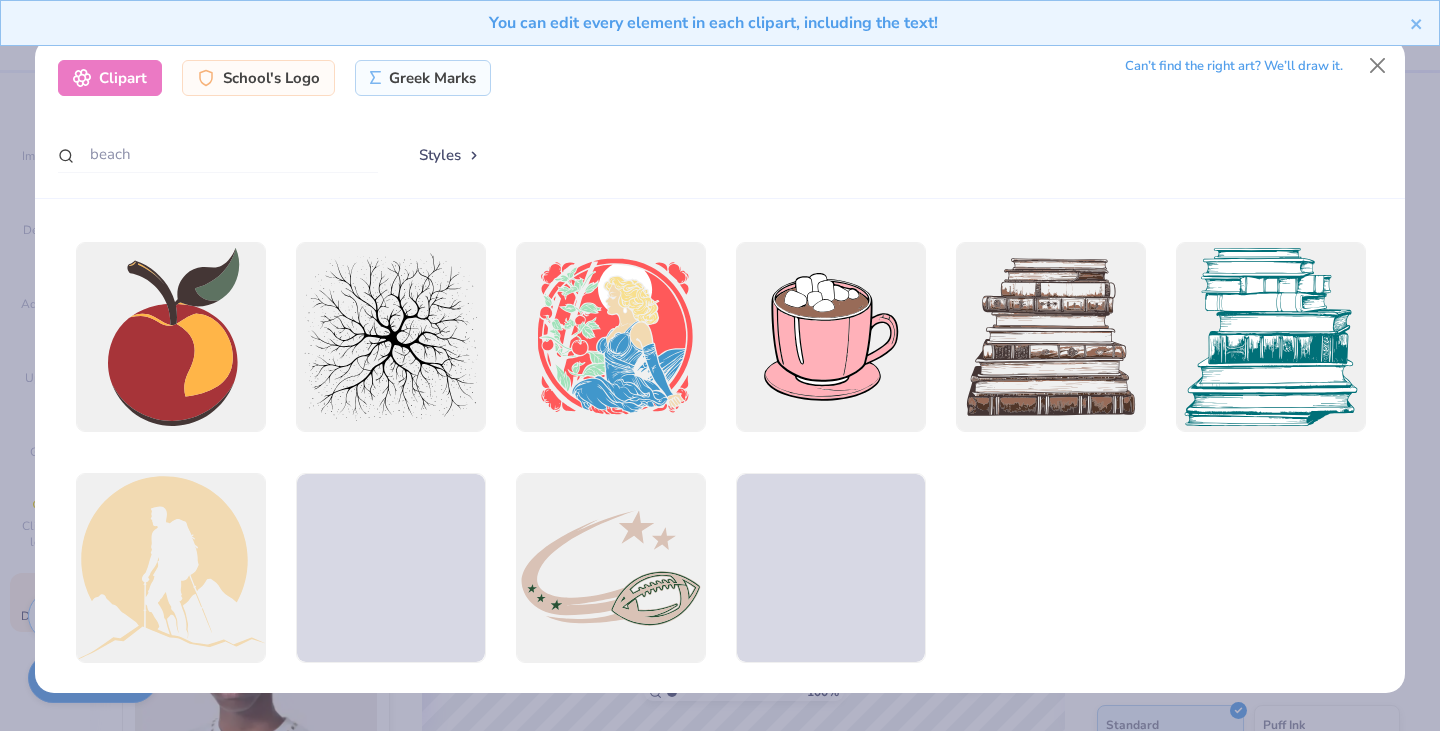 scroll, scrollTop: 9030, scrollLeft: 0, axis: vertical 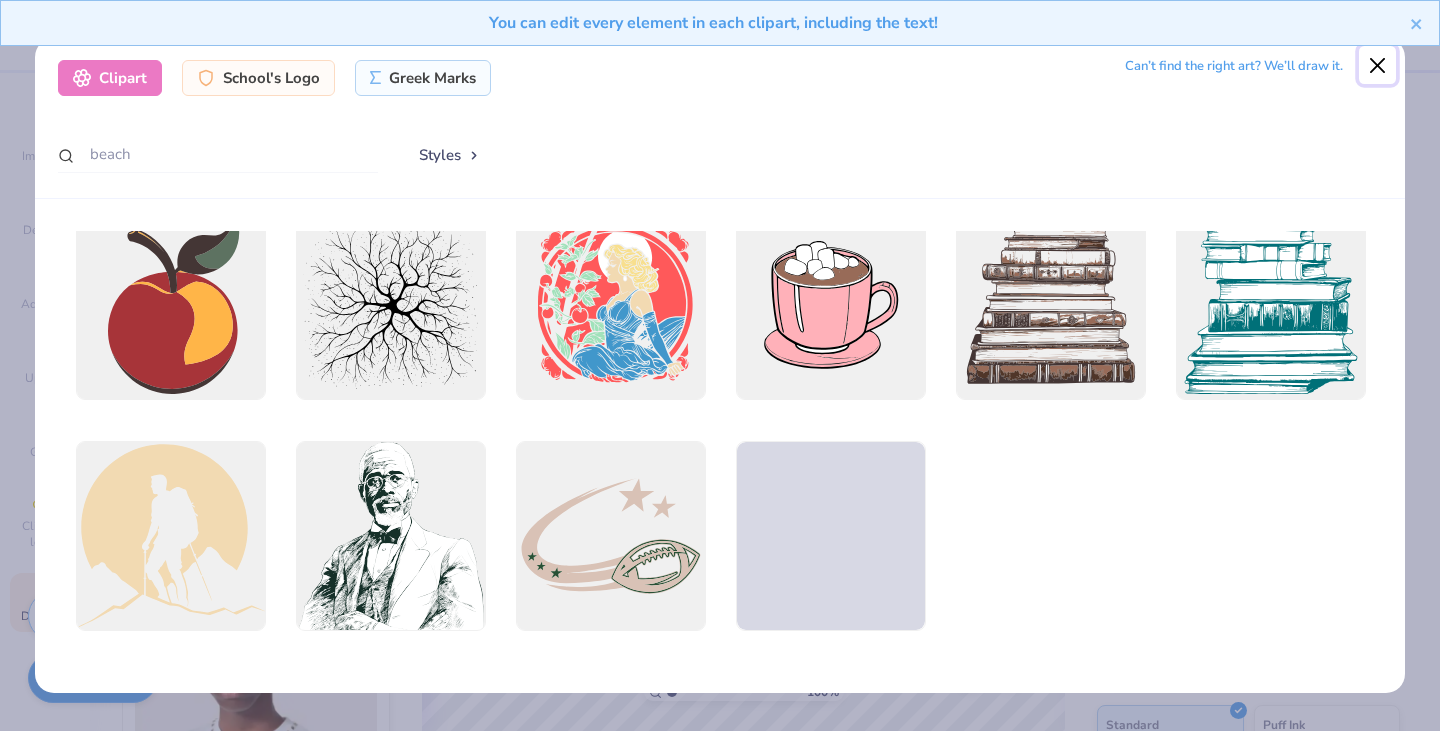 click at bounding box center [1378, 65] 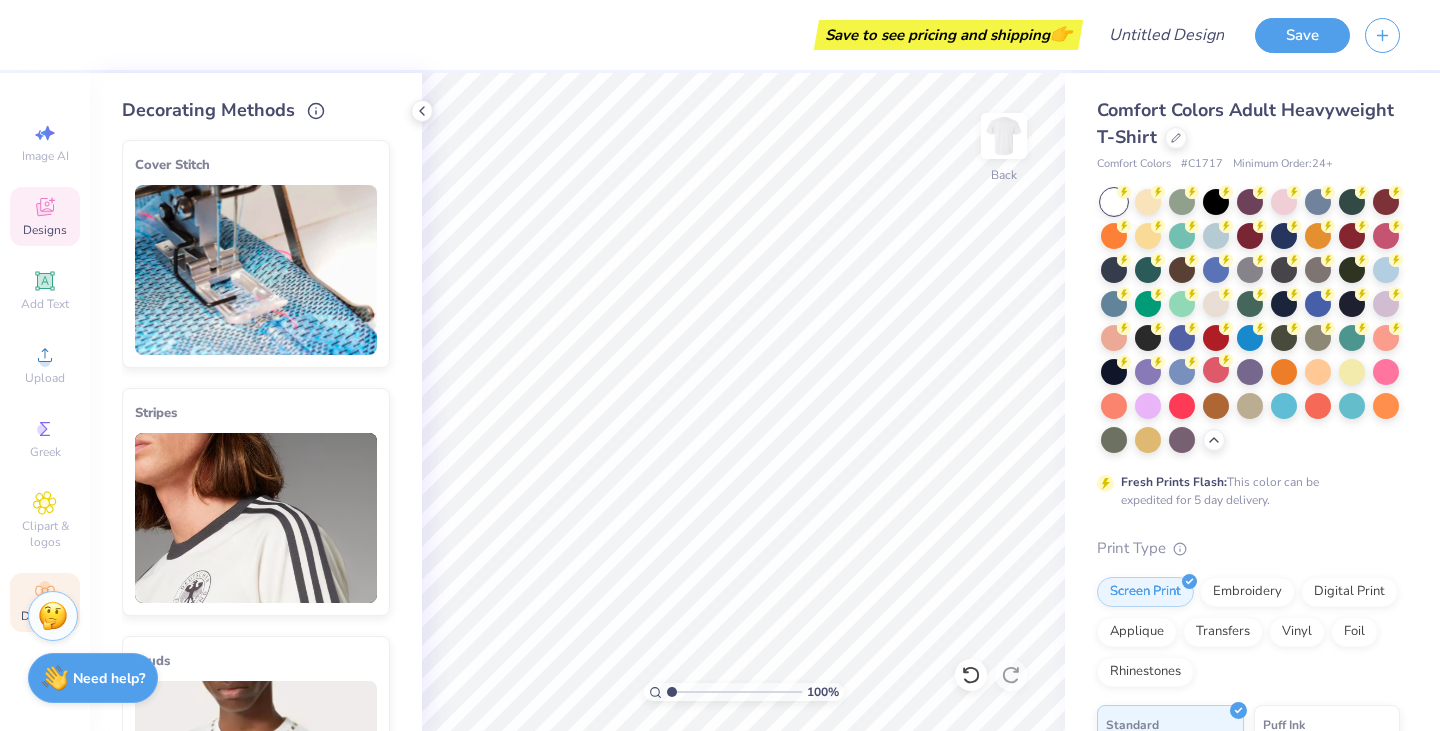 click 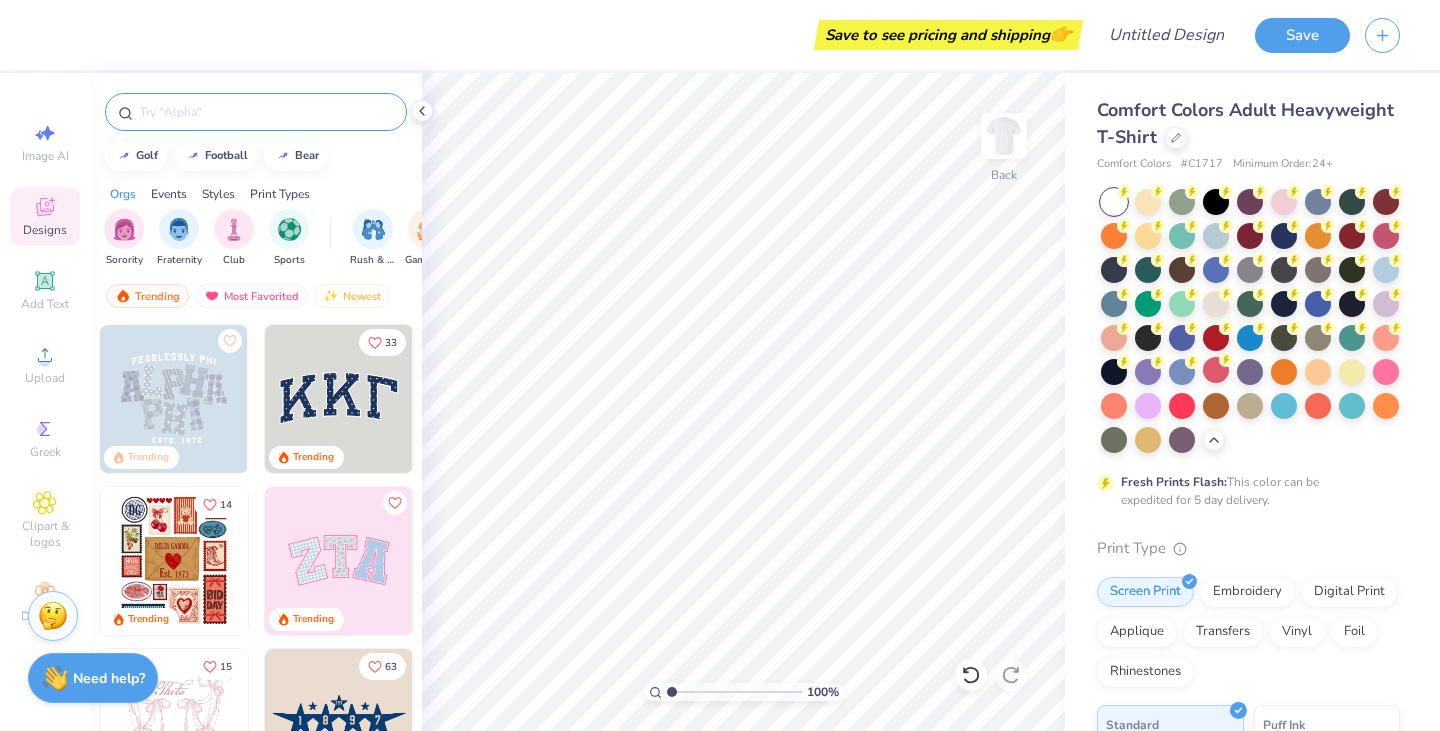 click at bounding box center [266, 112] 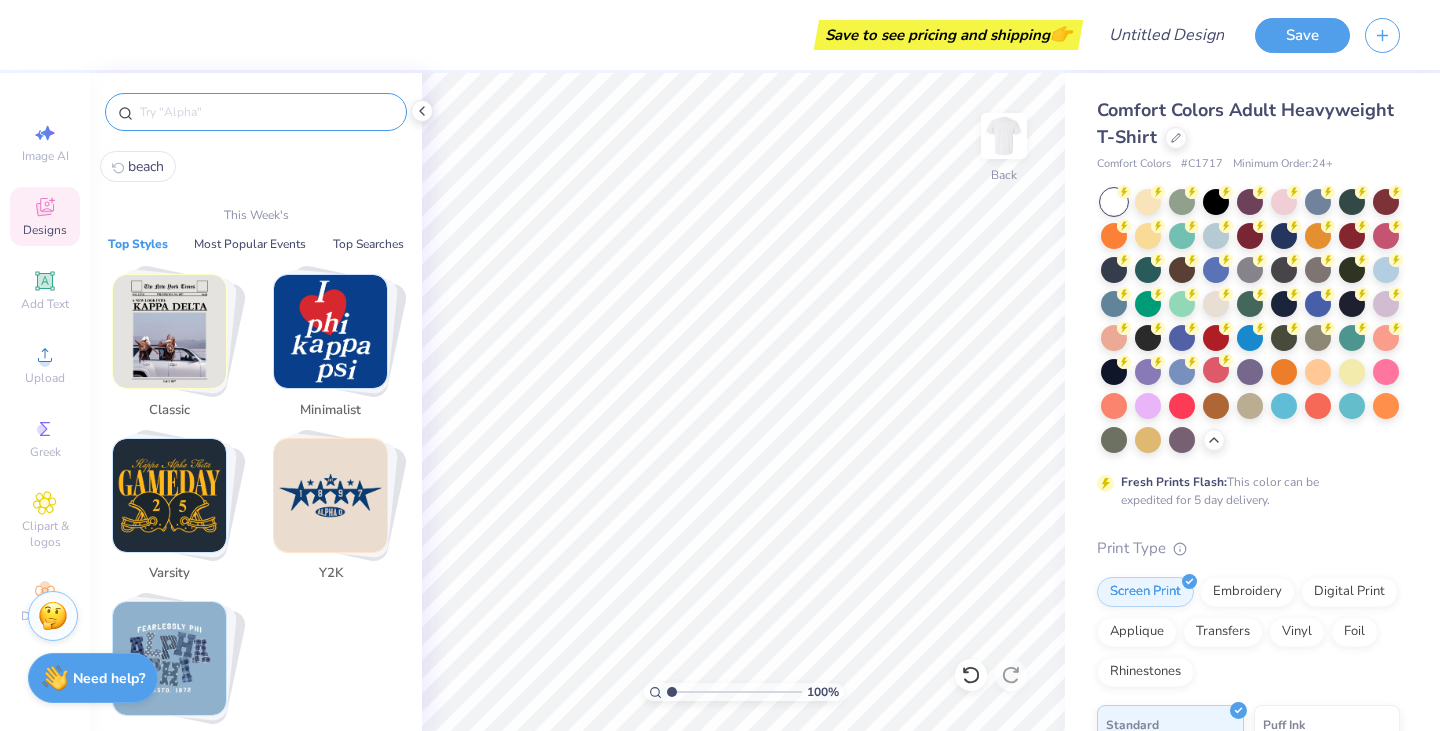 click at bounding box center (266, 112) 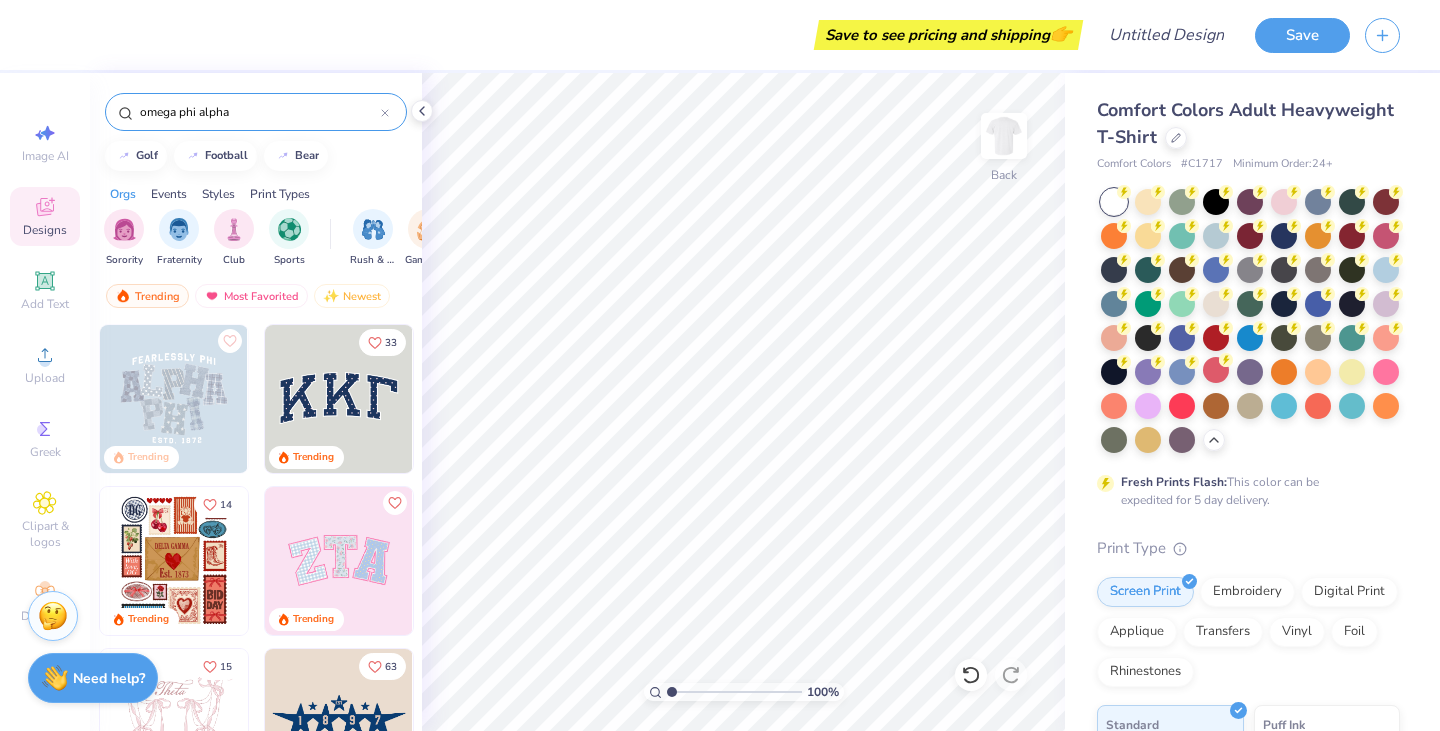 type on "omega phi alpha" 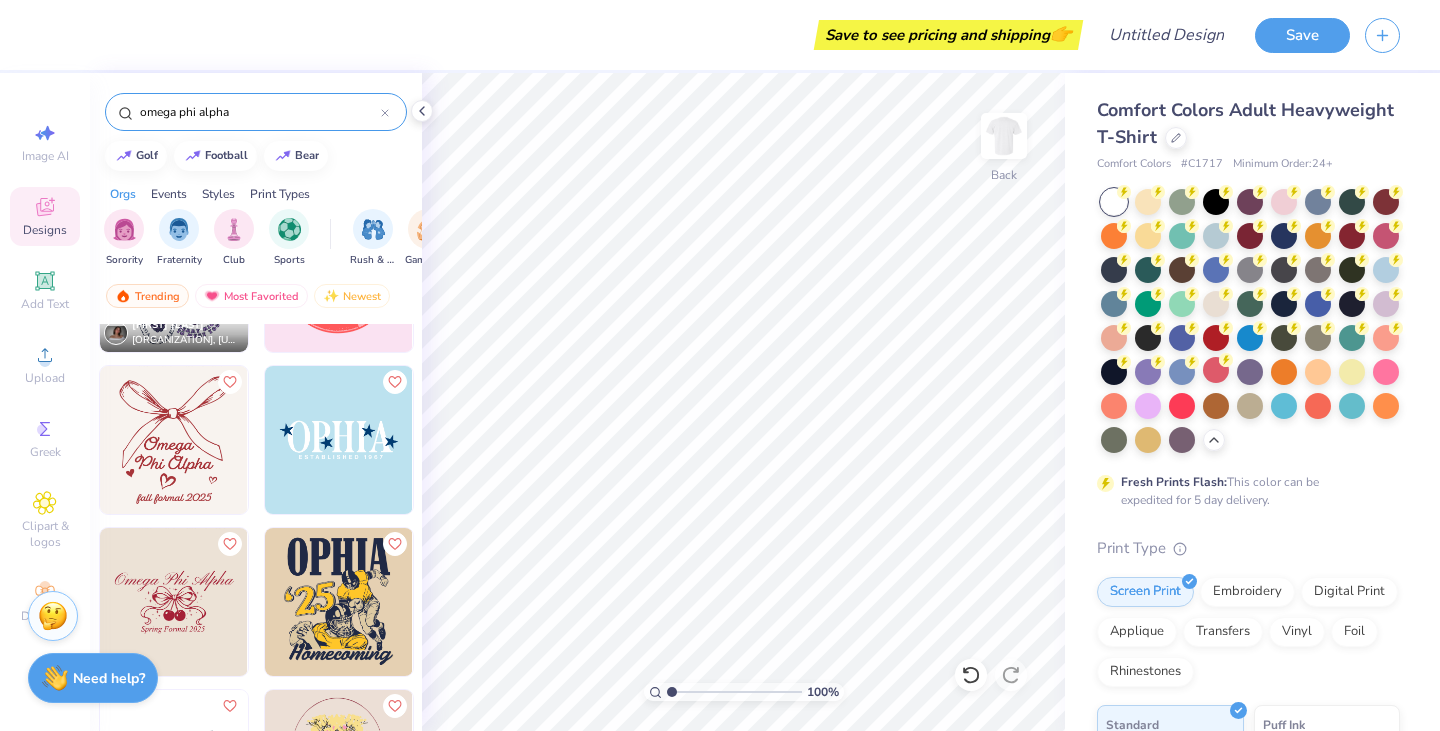 scroll, scrollTop: 0, scrollLeft: 0, axis: both 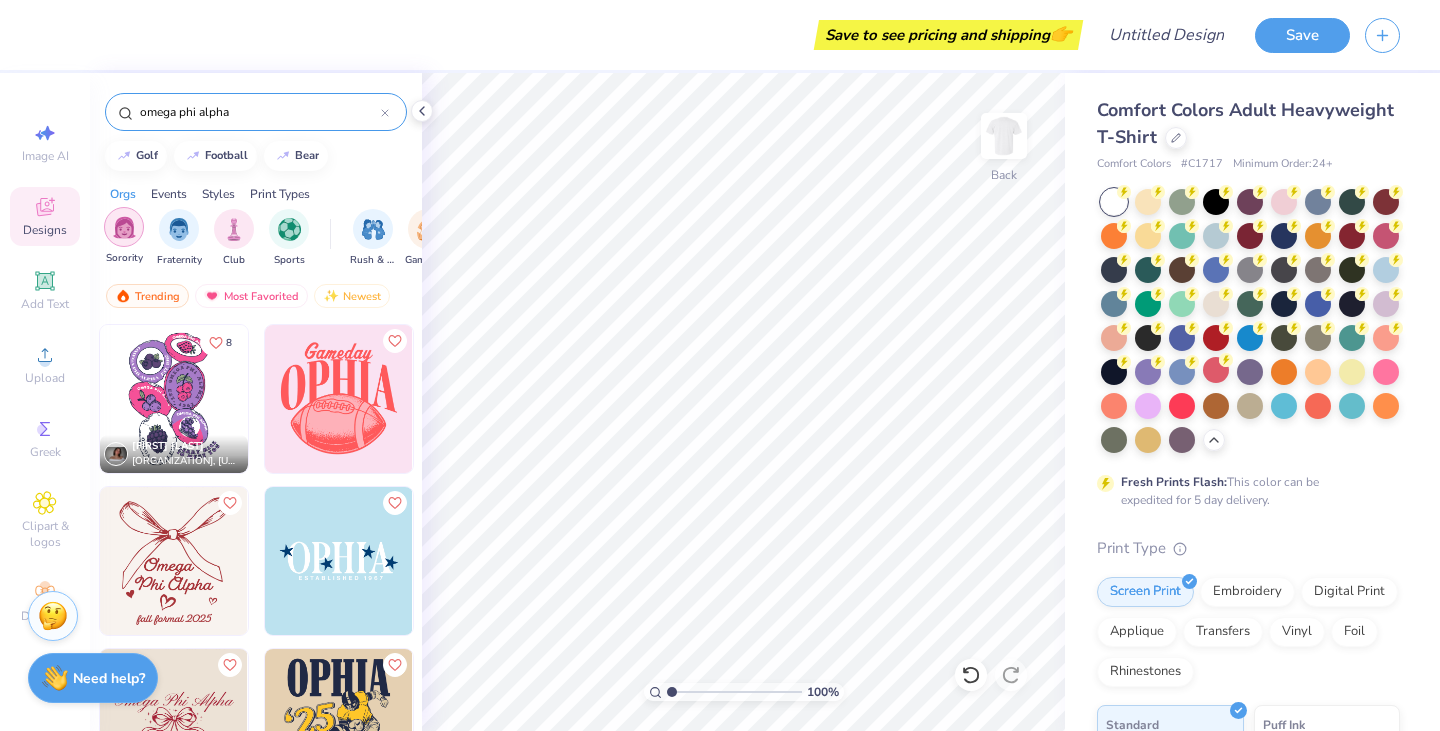 click at bounding box center [124, 227] 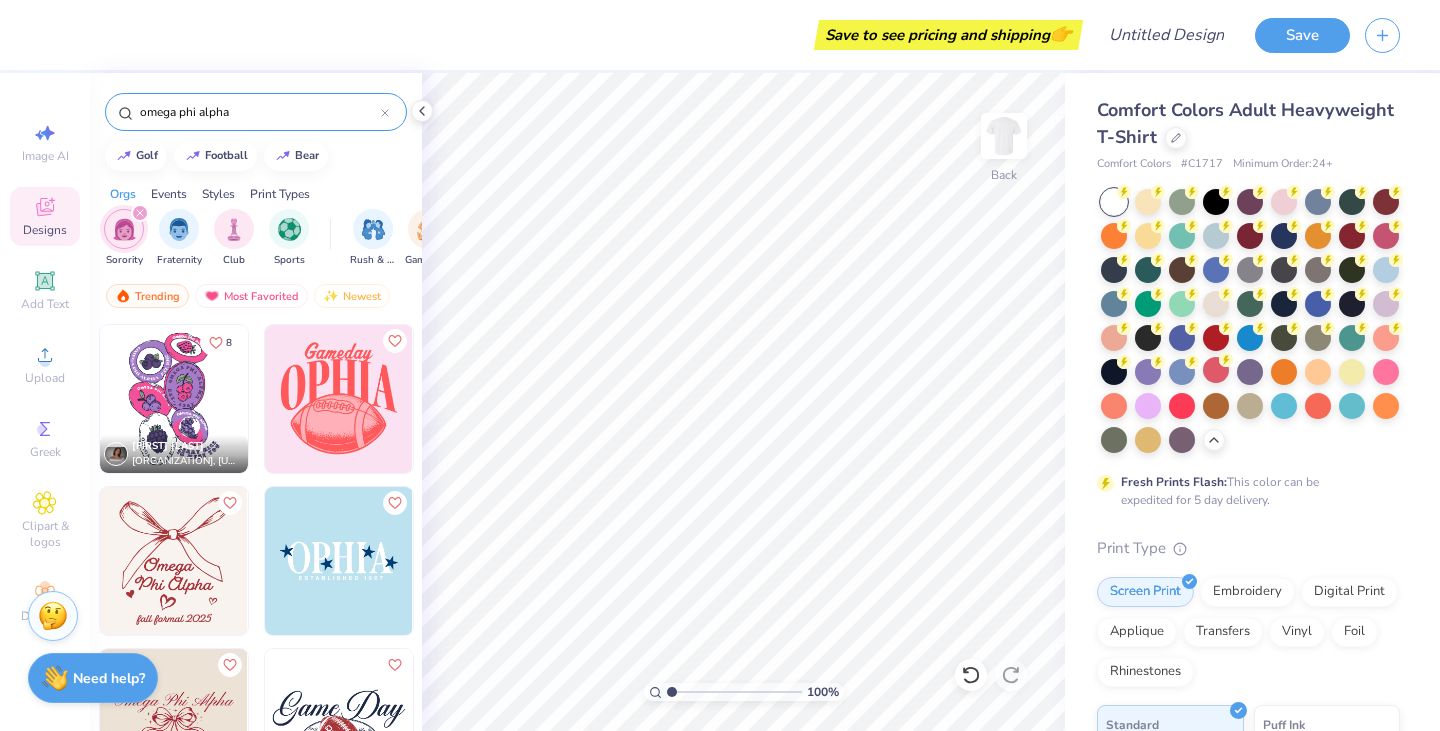 click 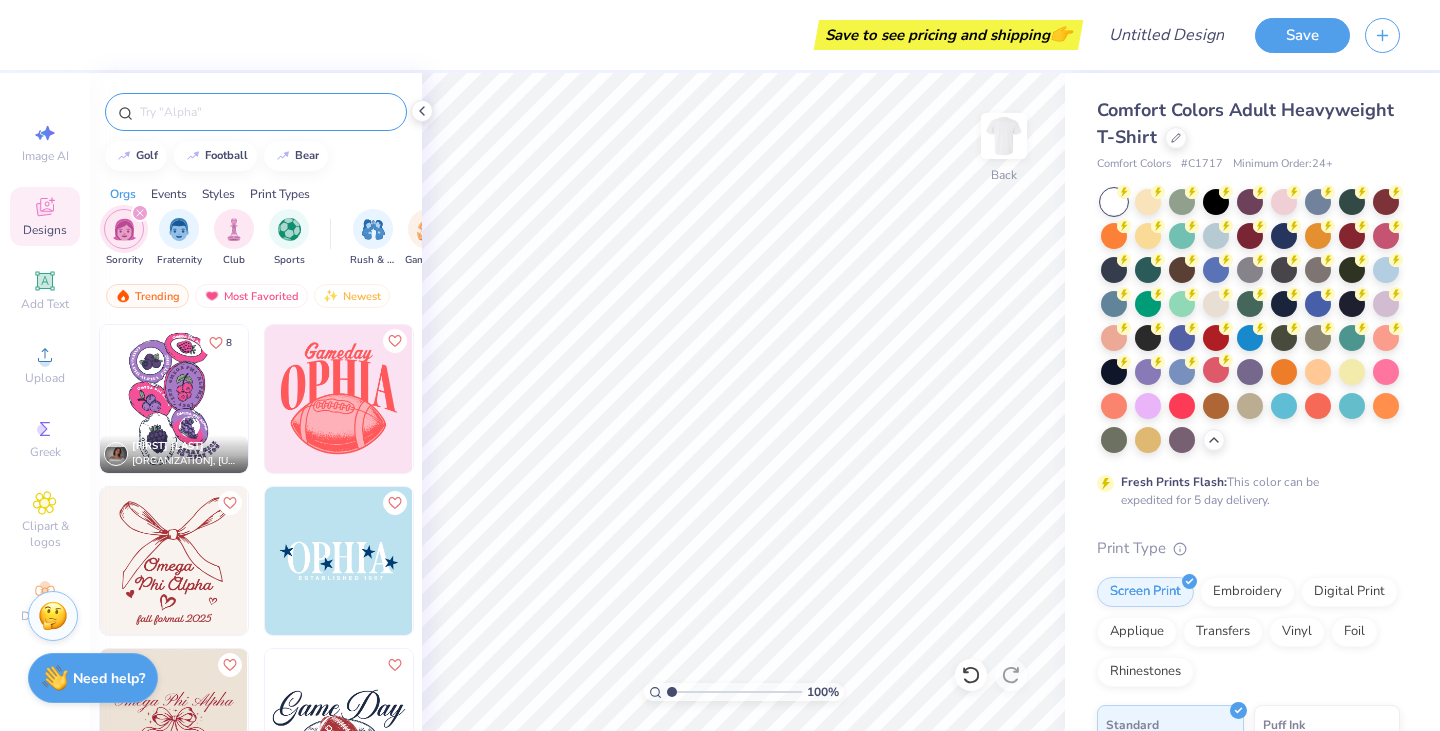 click at bounding box center (266, 112) 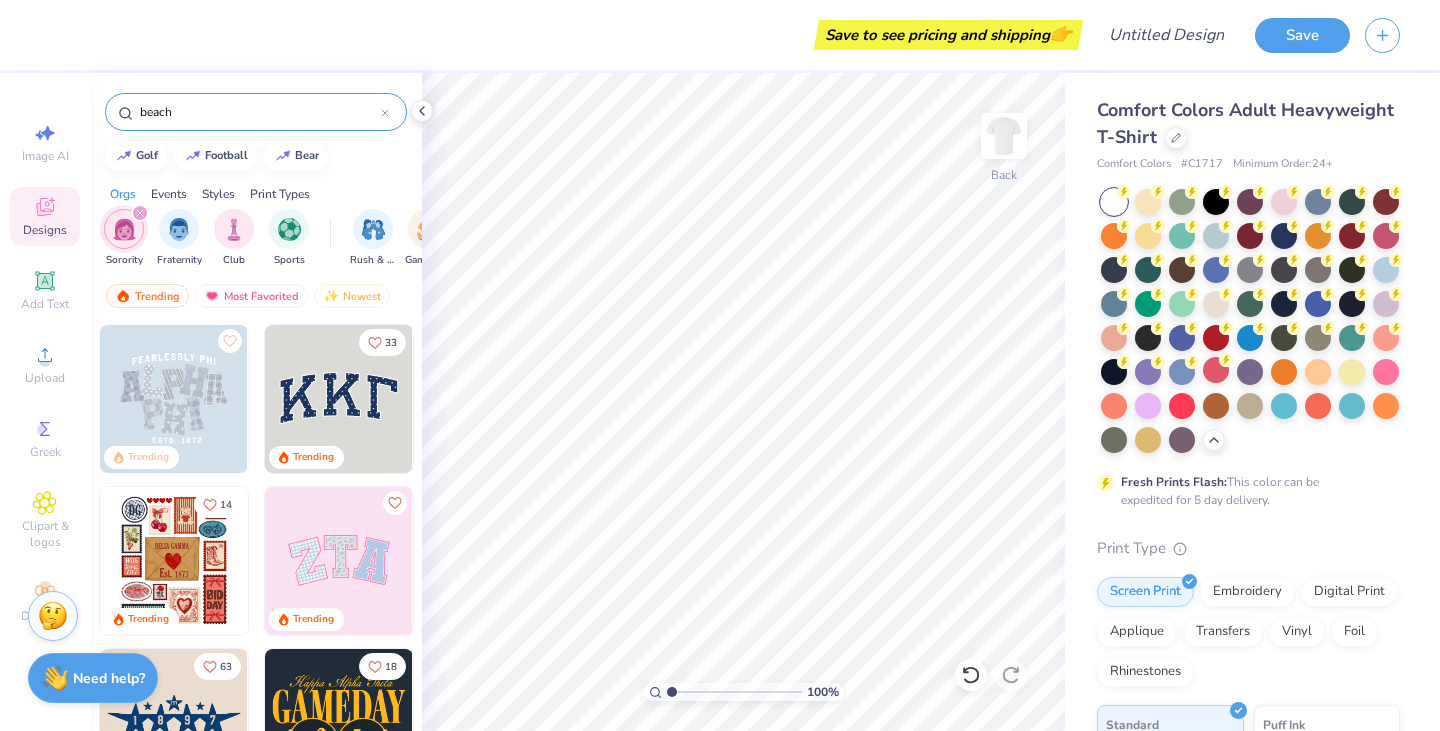 type on "beach" 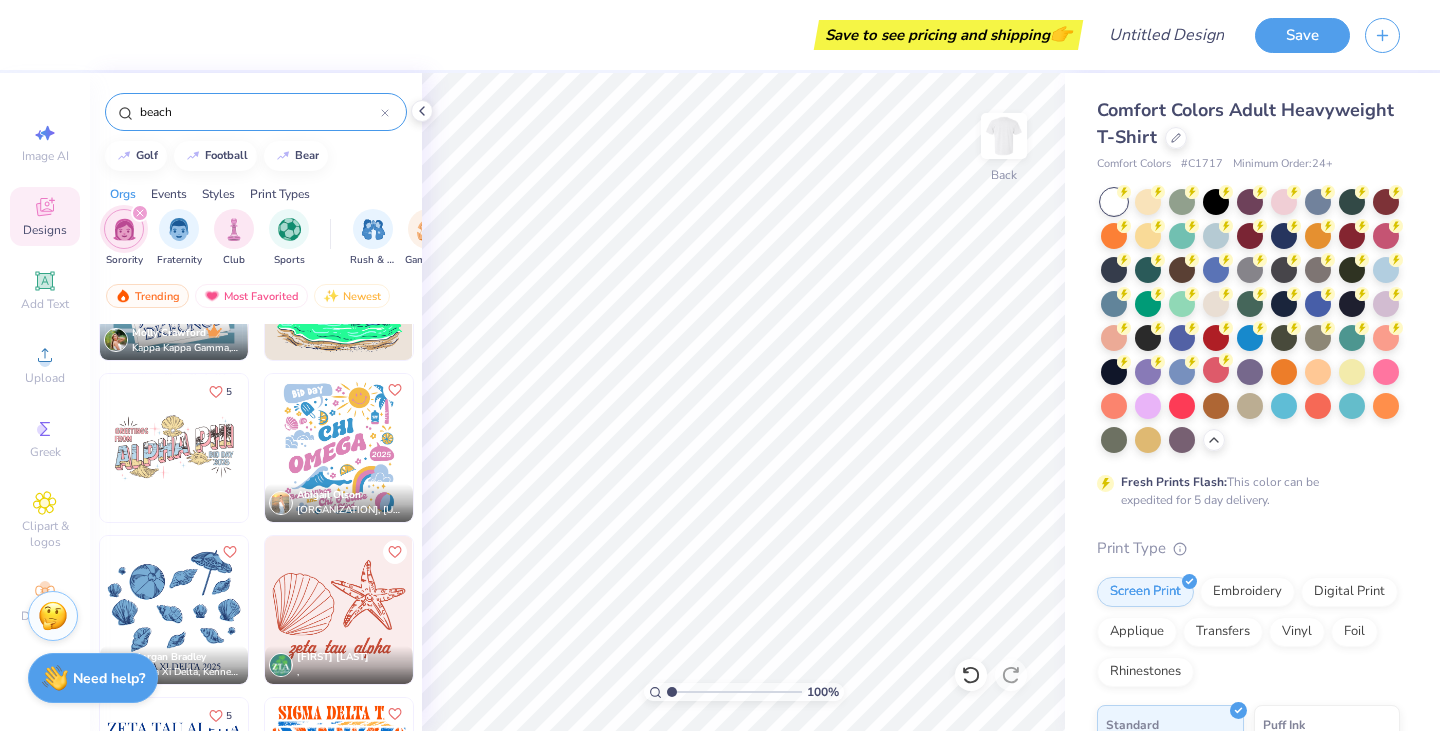 scroll, scrollTop: 935, scrollLeft: 0, axis: vertical 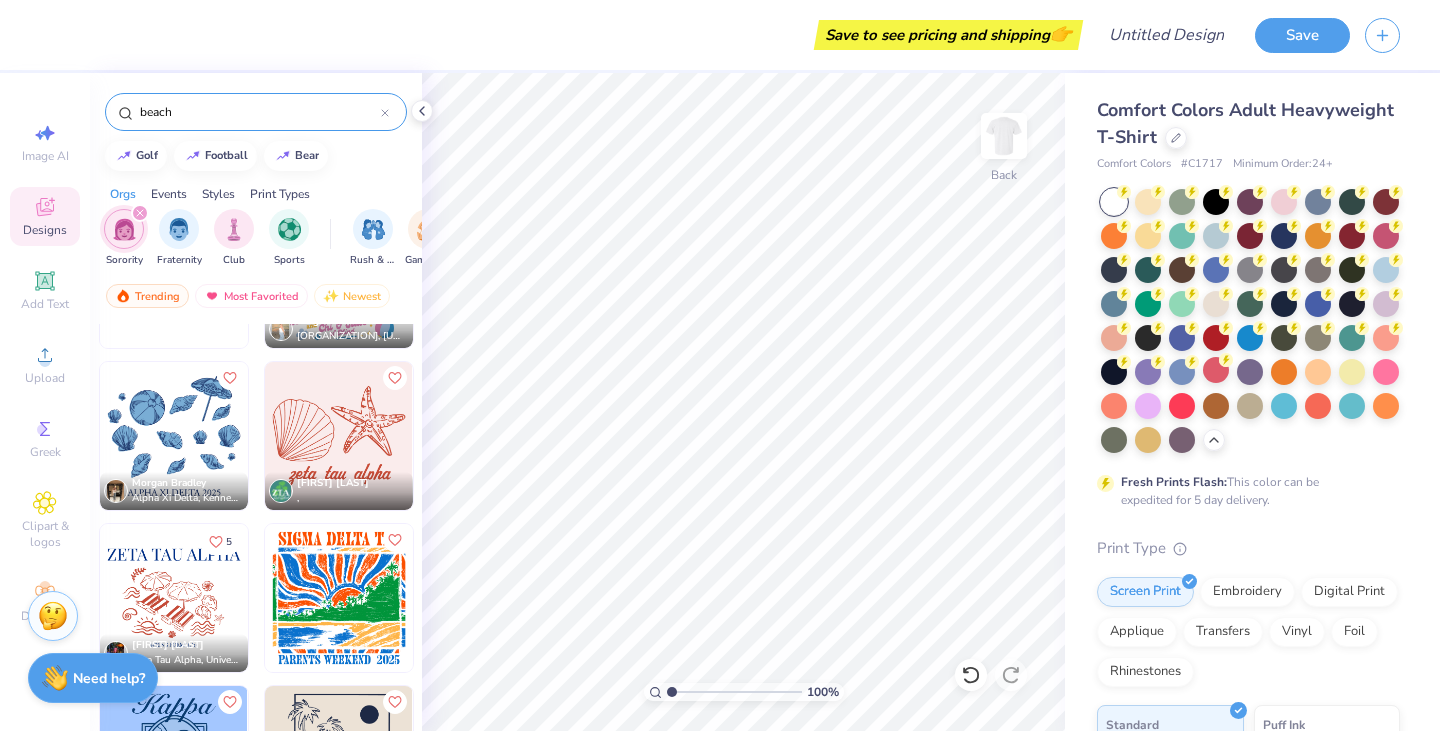 click at bounding box center (174, 598) 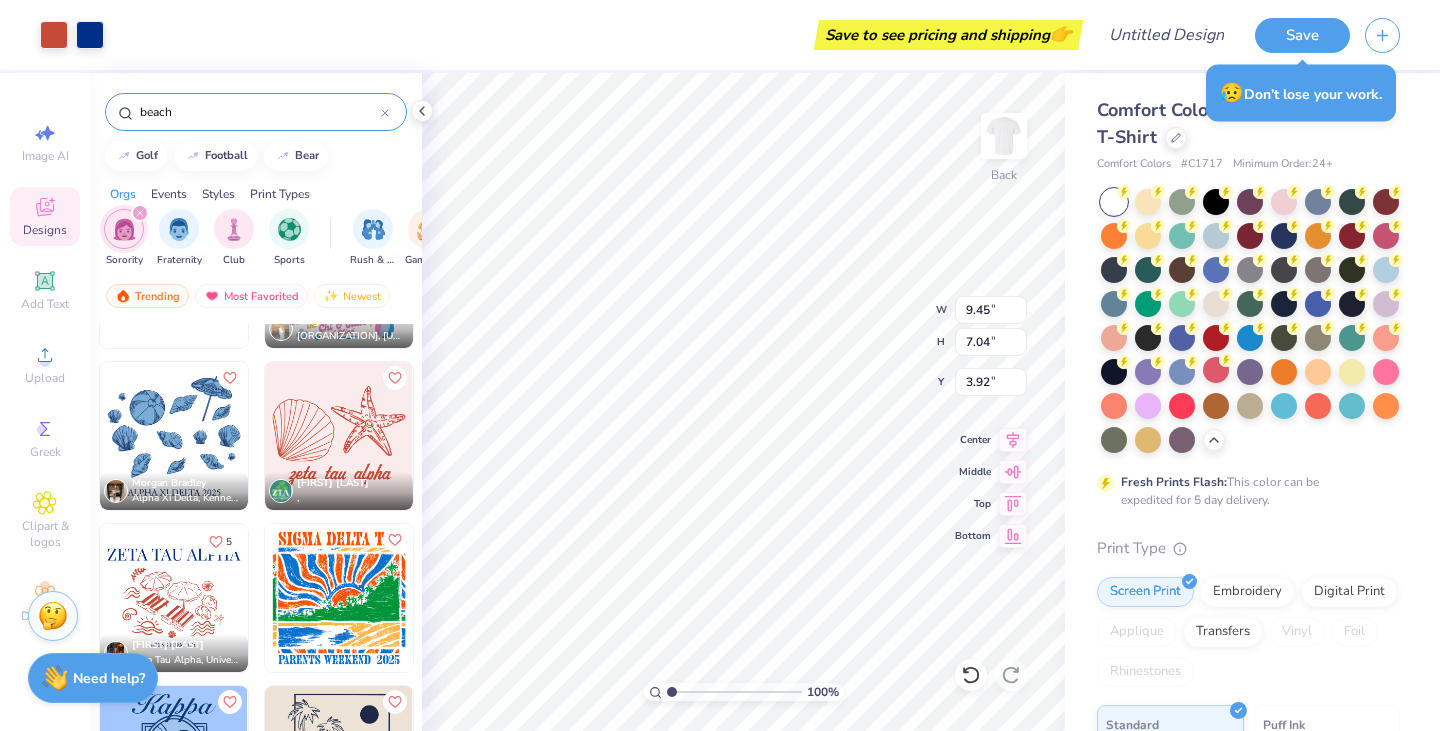 type on "3.92" 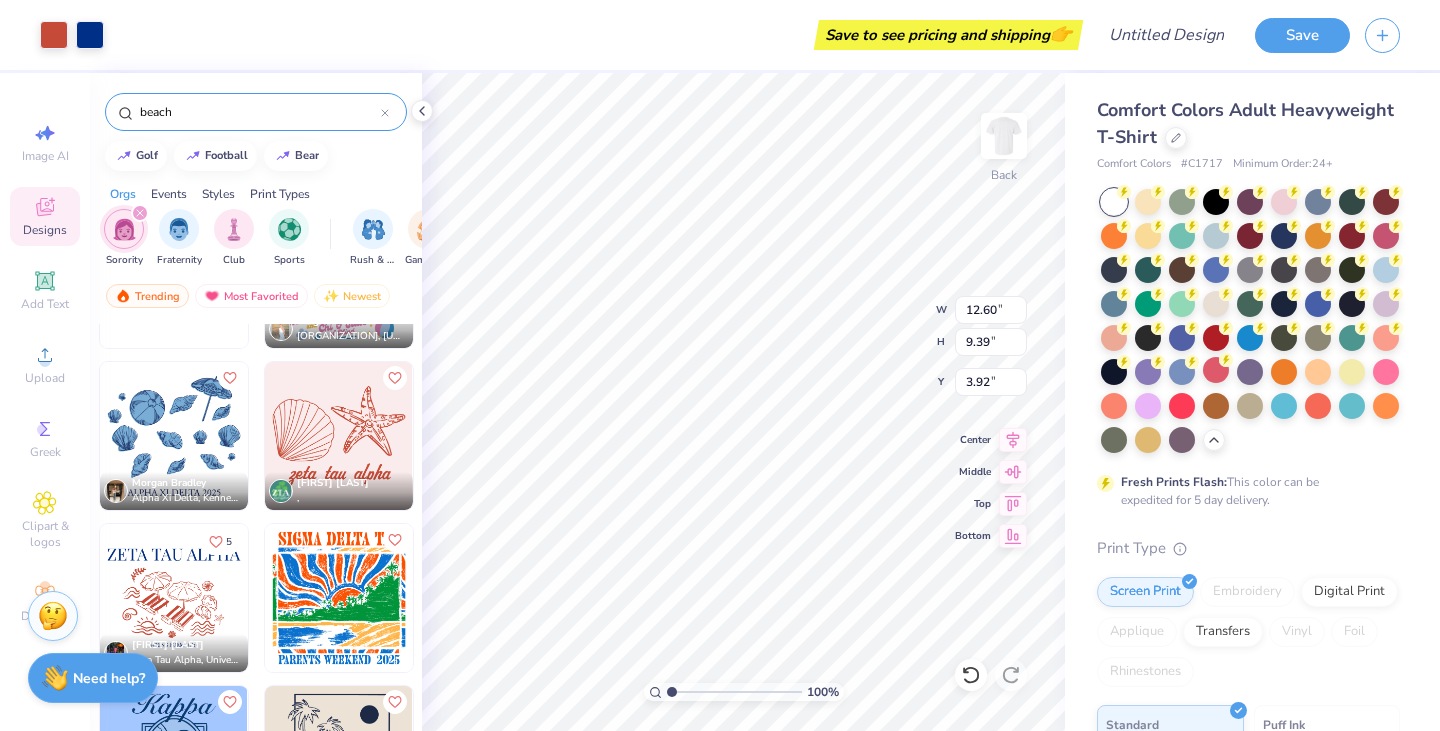 type on "12.60" 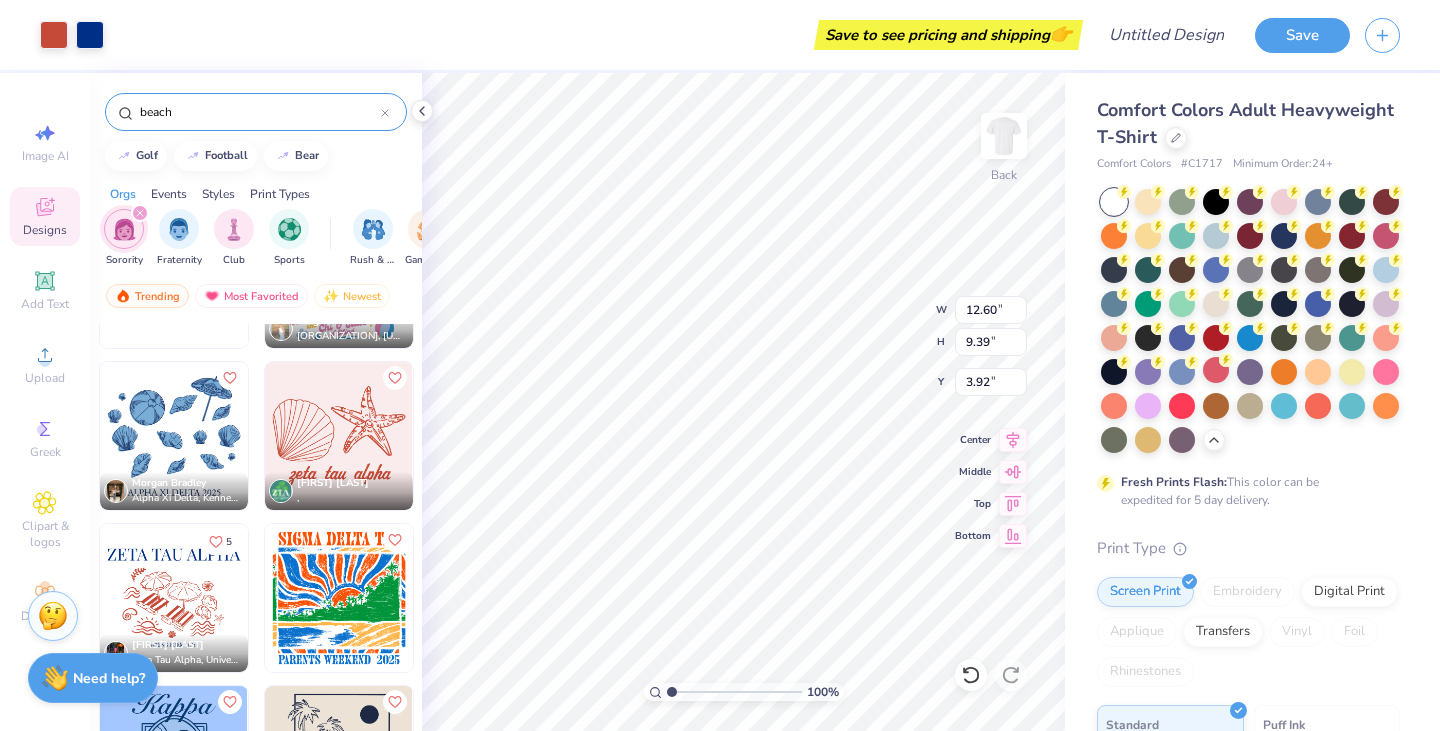 type on "9.39" 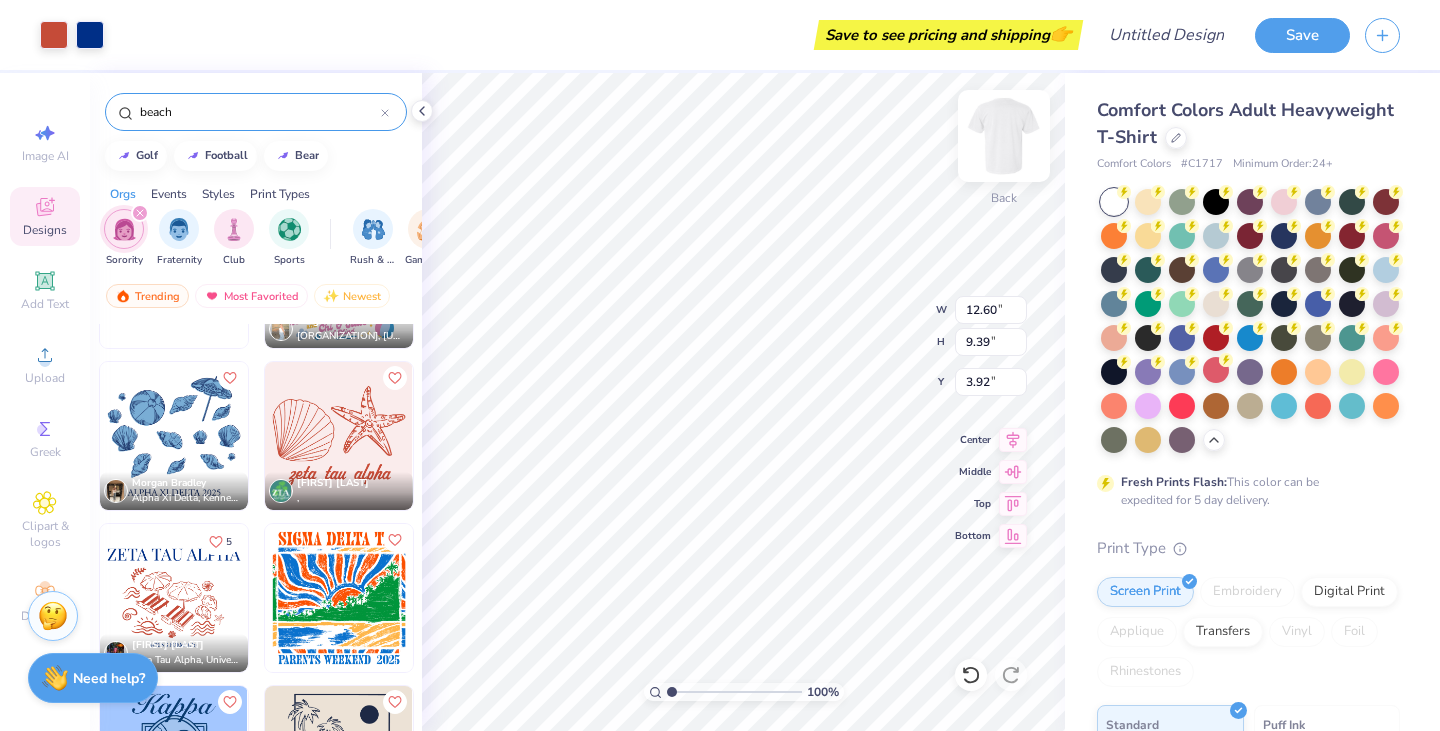 click at bounding box center [1004, 136] 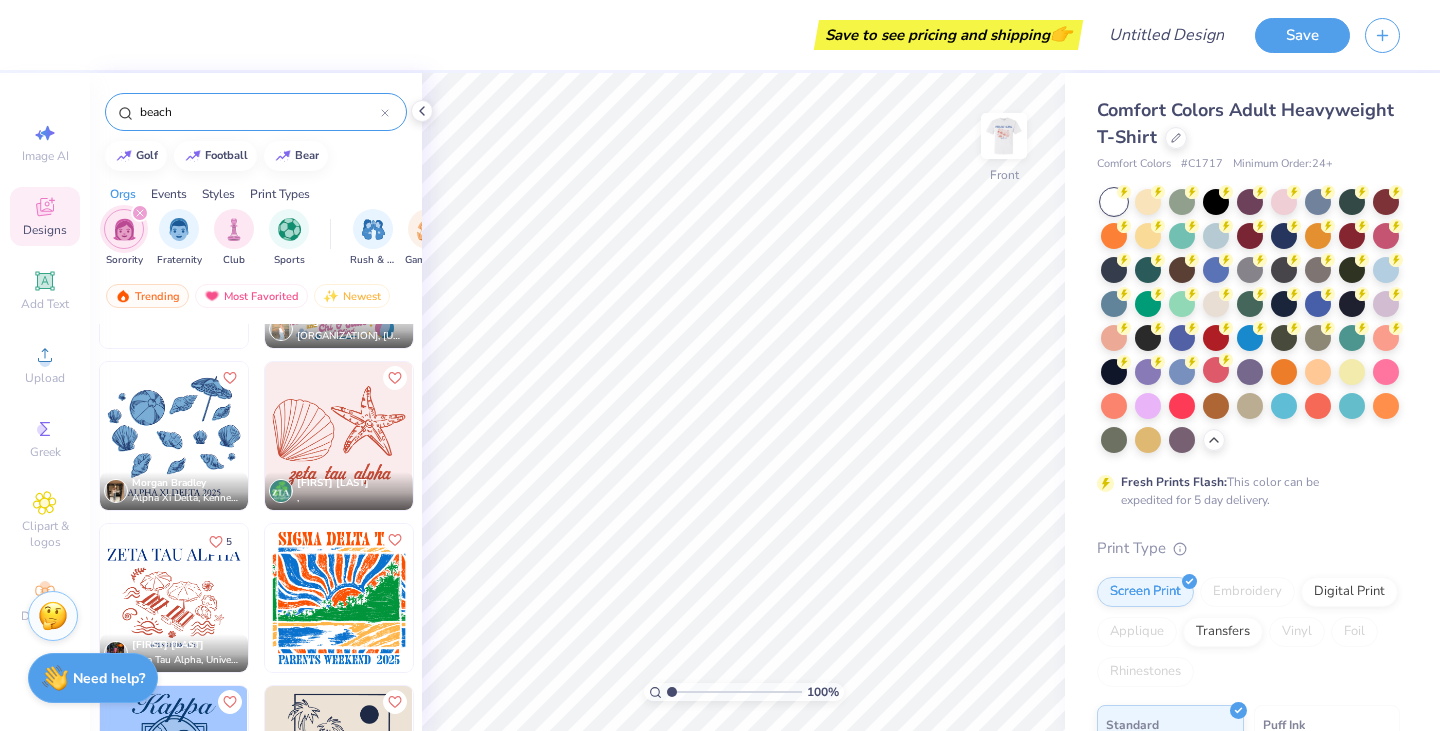 click at bounding box center [1004, 136] 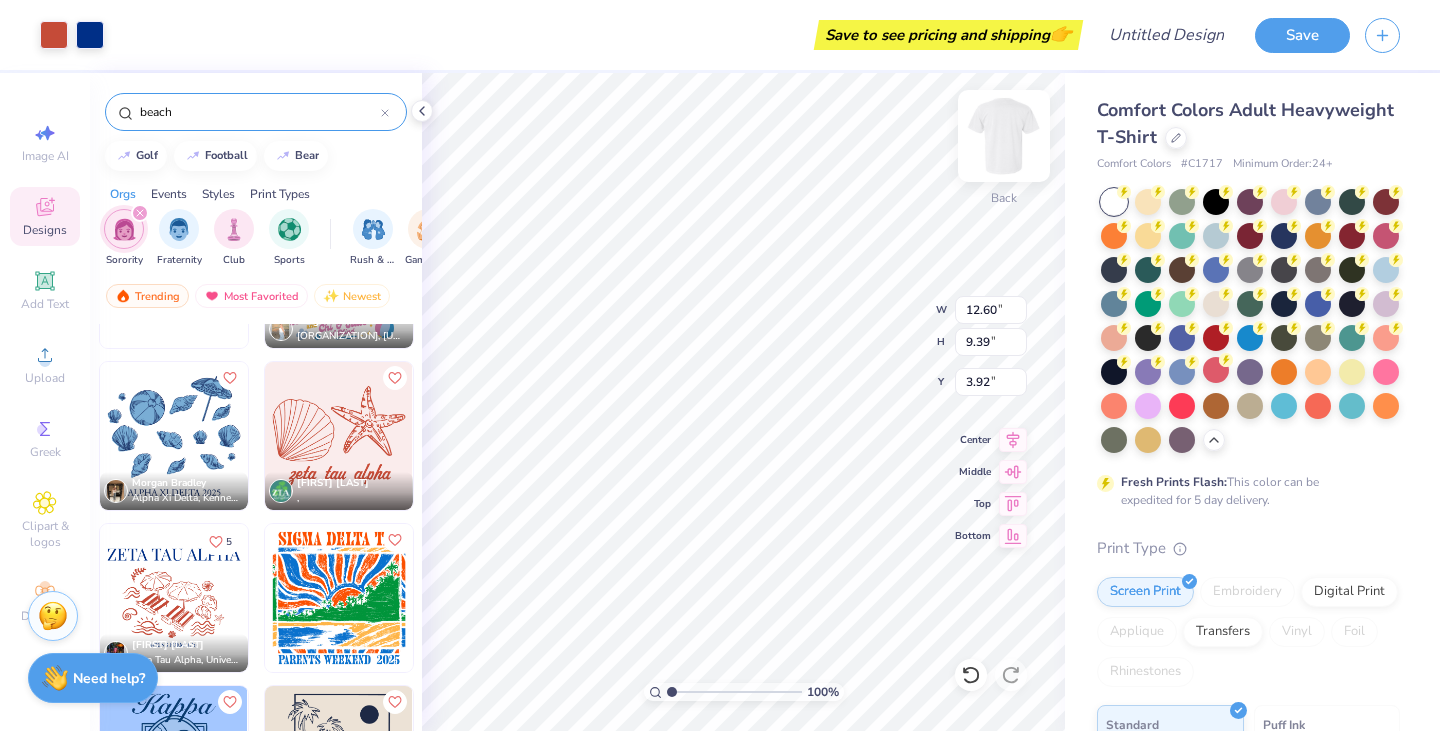 click at bounding box center [1004, 136] 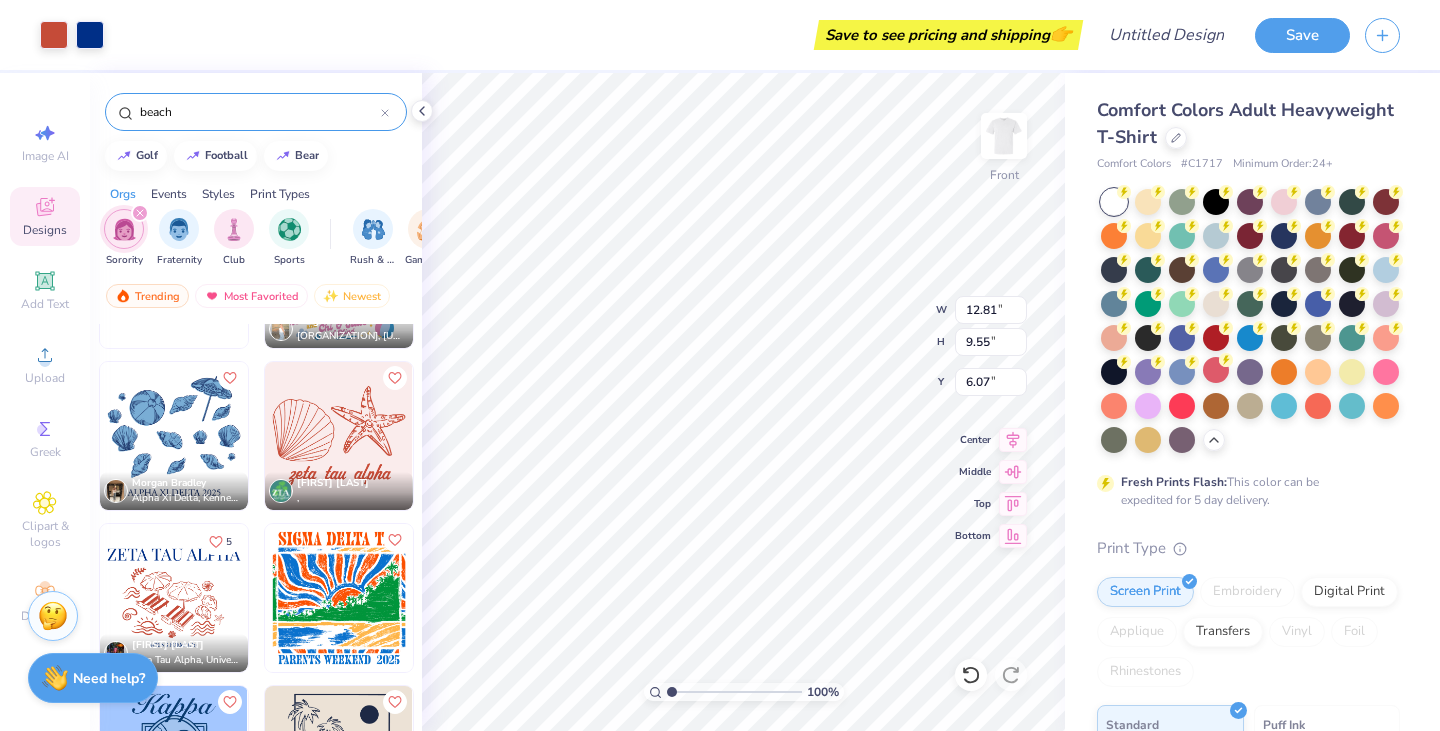 type on "6.07" 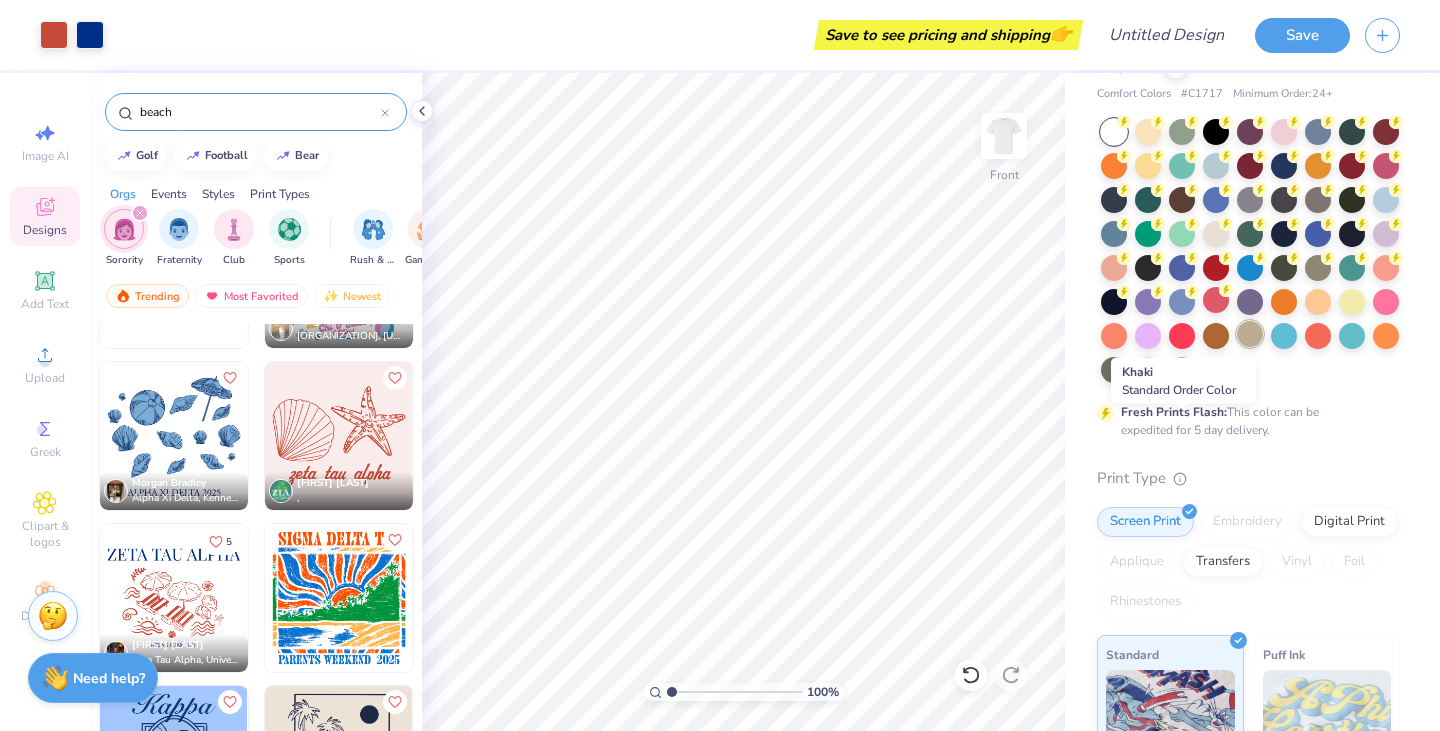 scroll, scrollTop: 0, scrollLeft: 0, axis: both 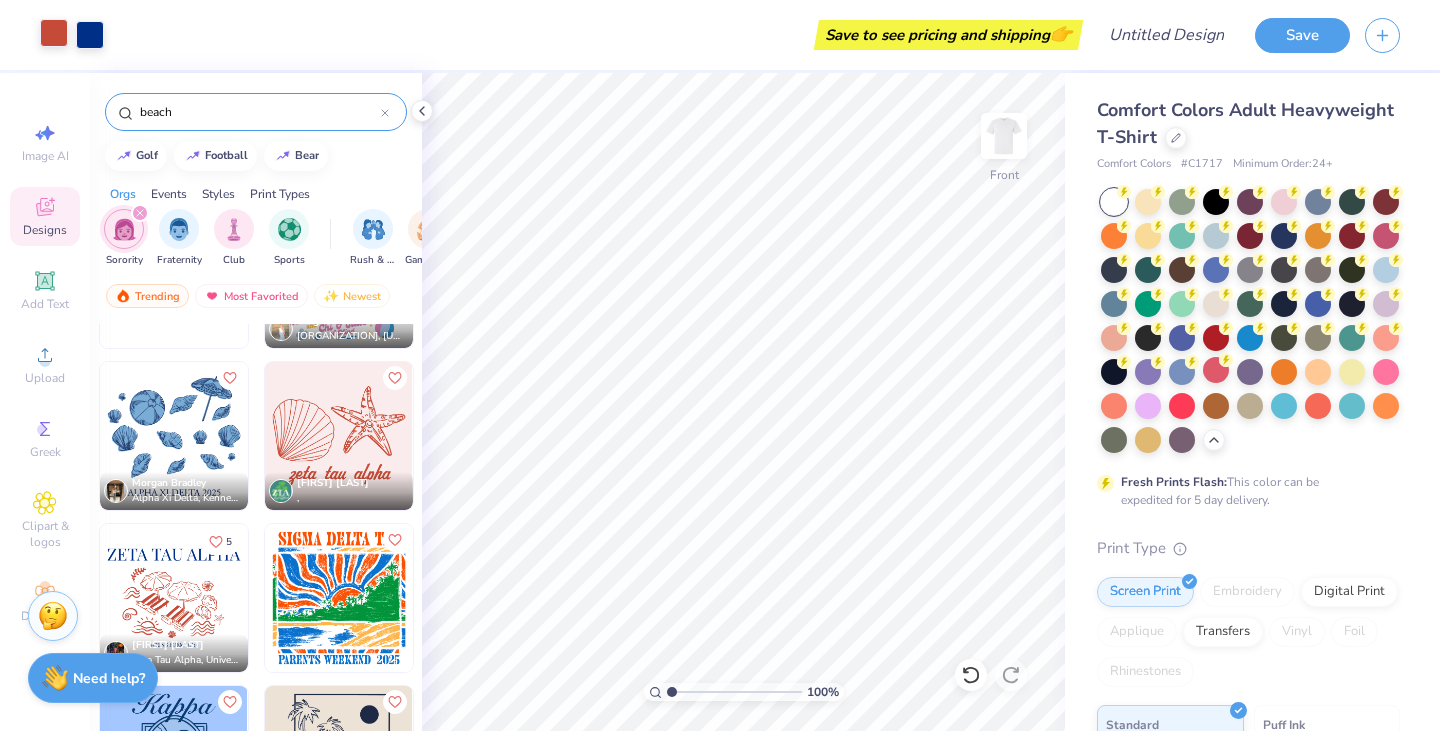 click at bounding box center (54, 33) 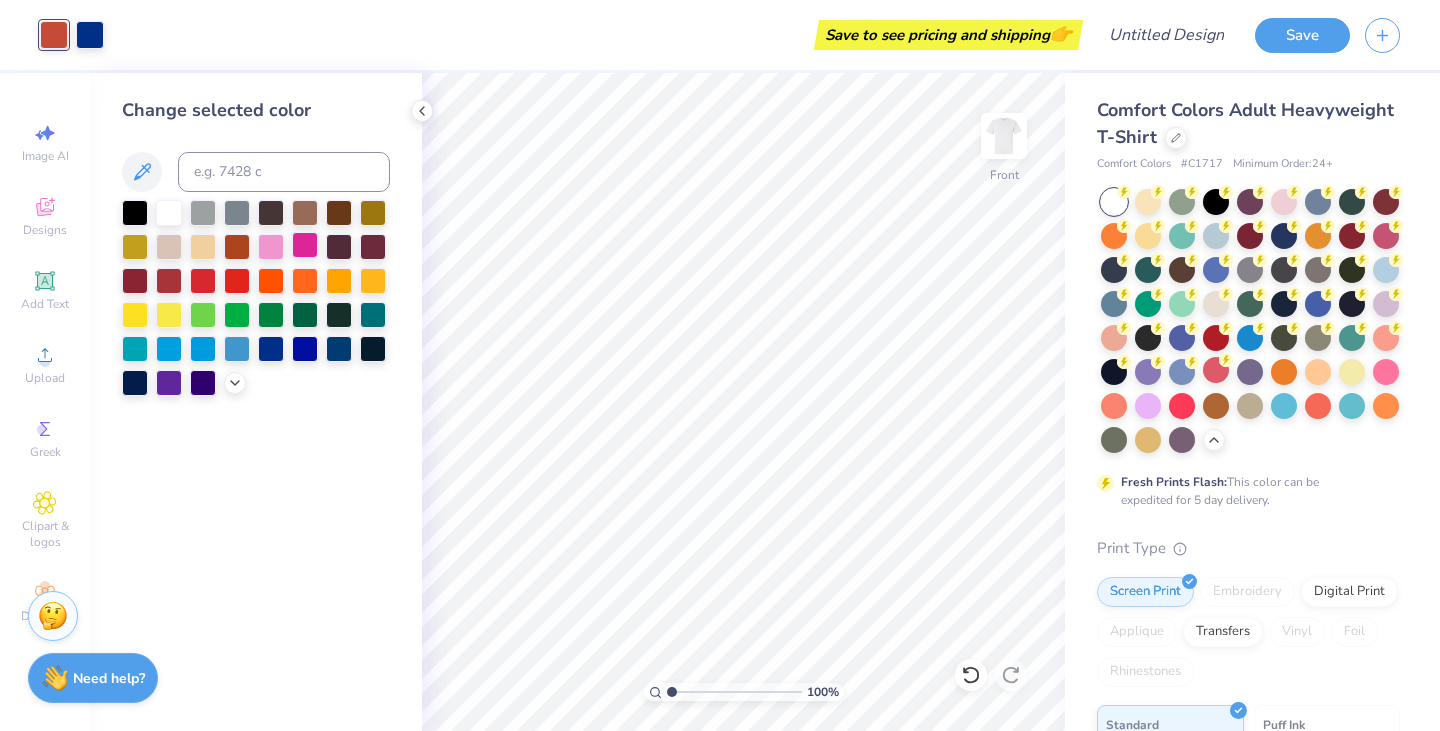 click at bounding box center [305, 245] 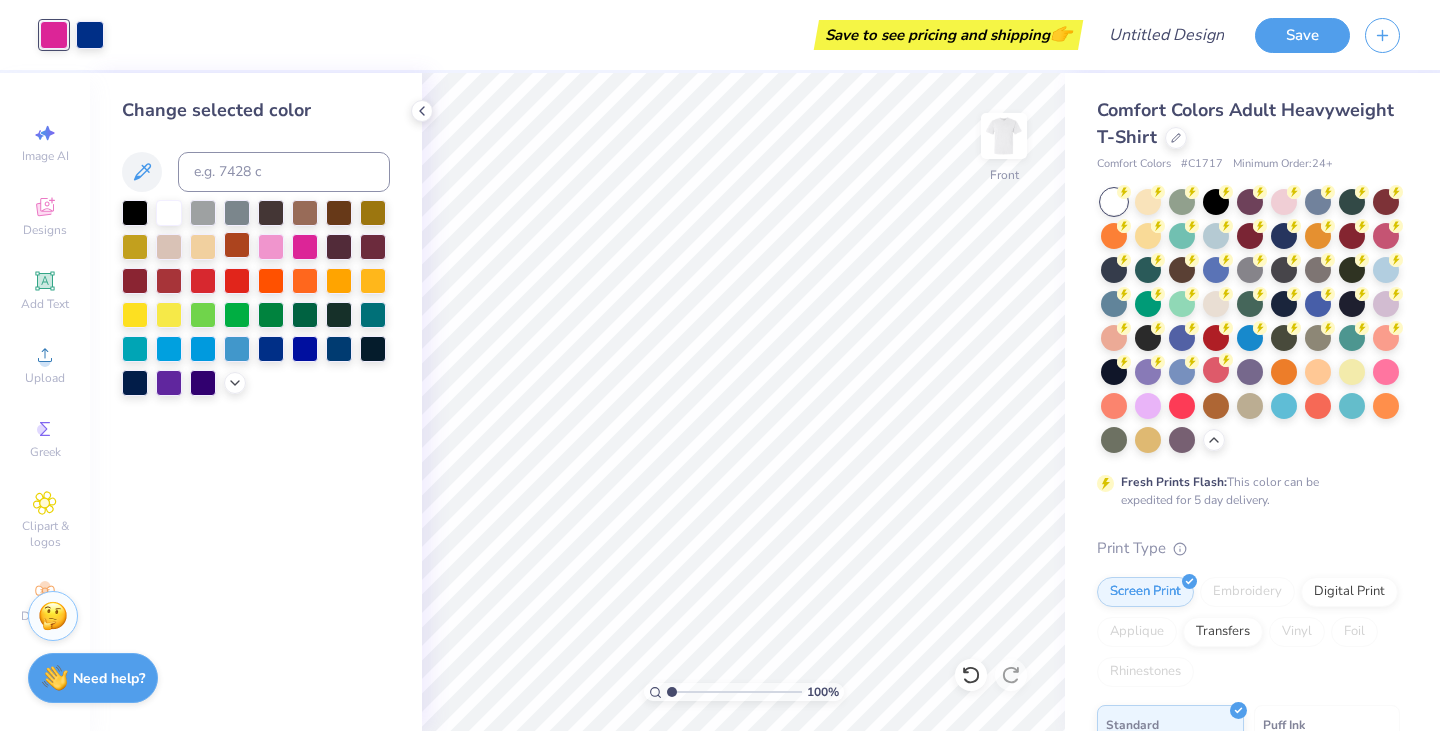 click at bounding box center (237, 245) 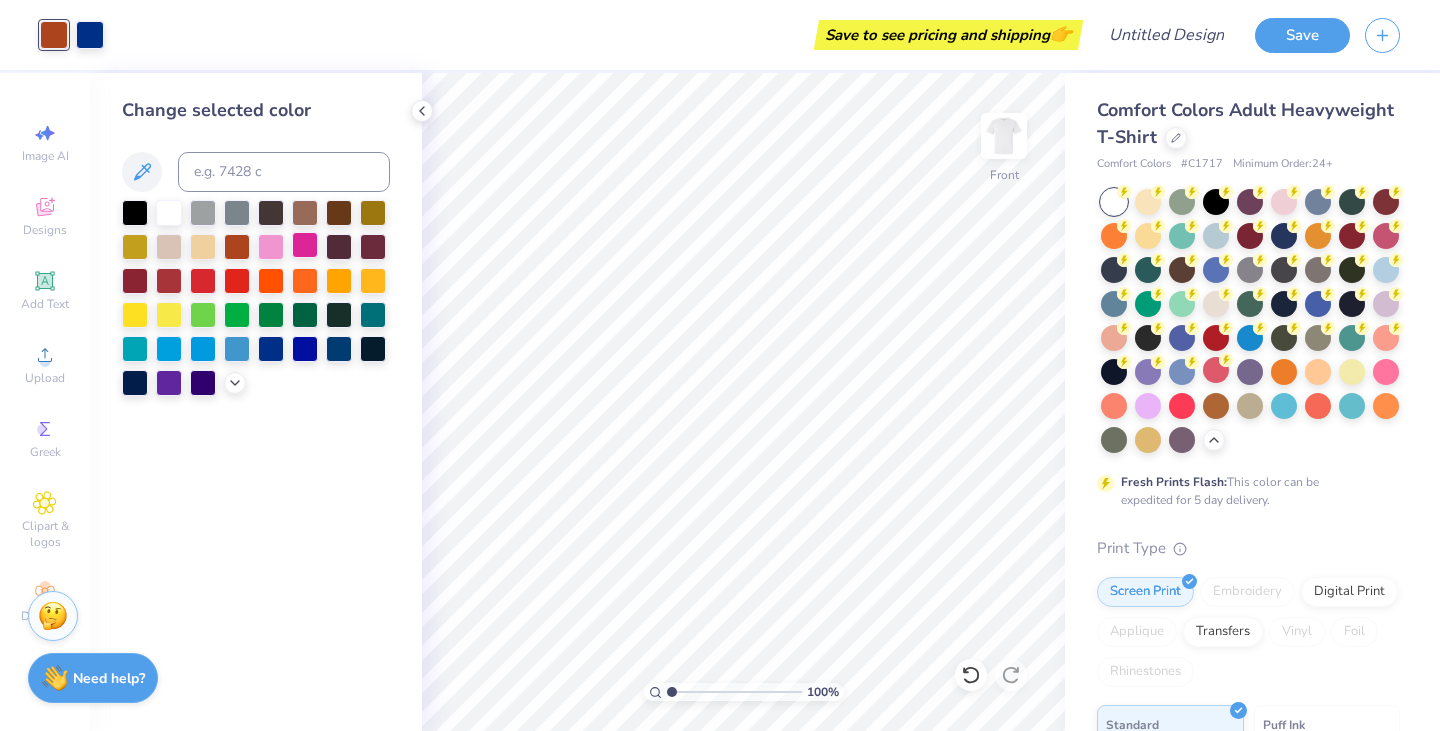click at bounding box center (305, 245) 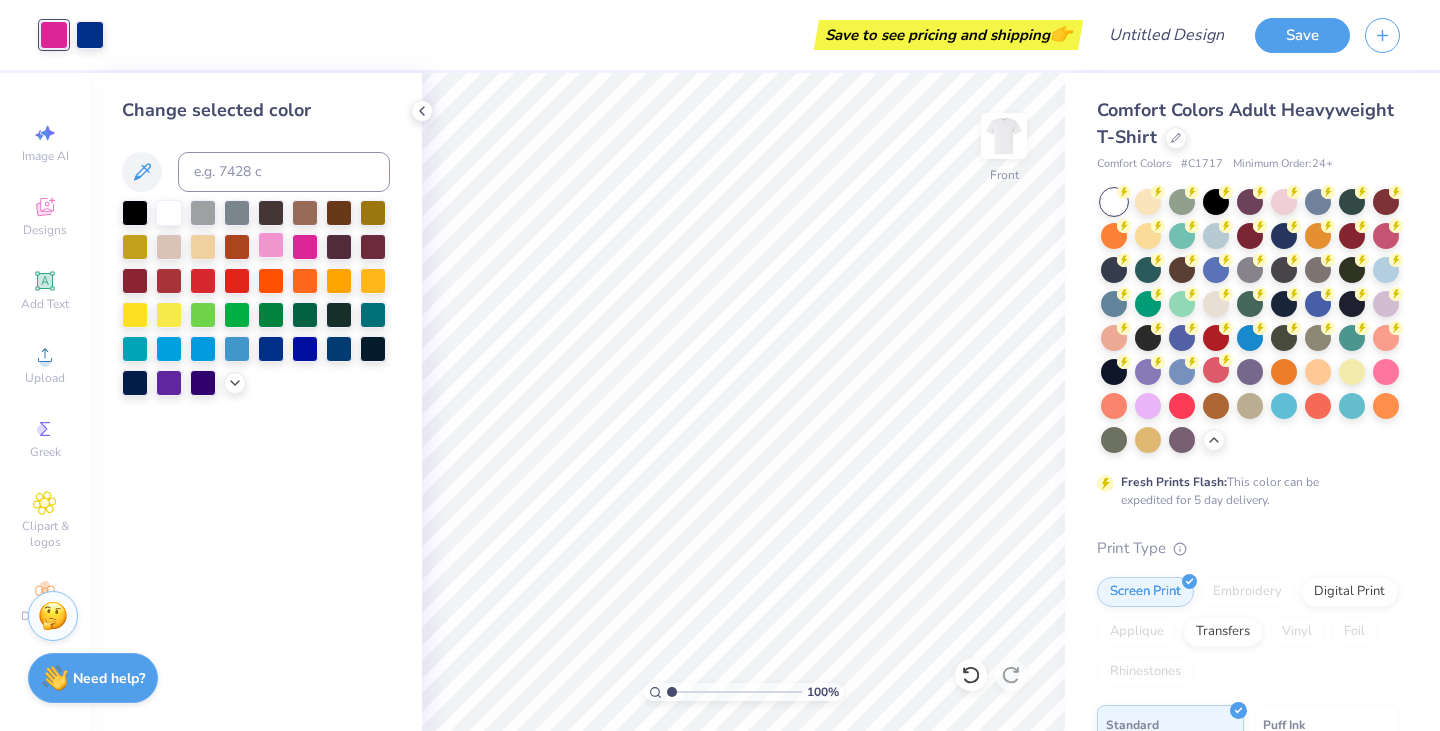 click at bounding box center (271, 245) 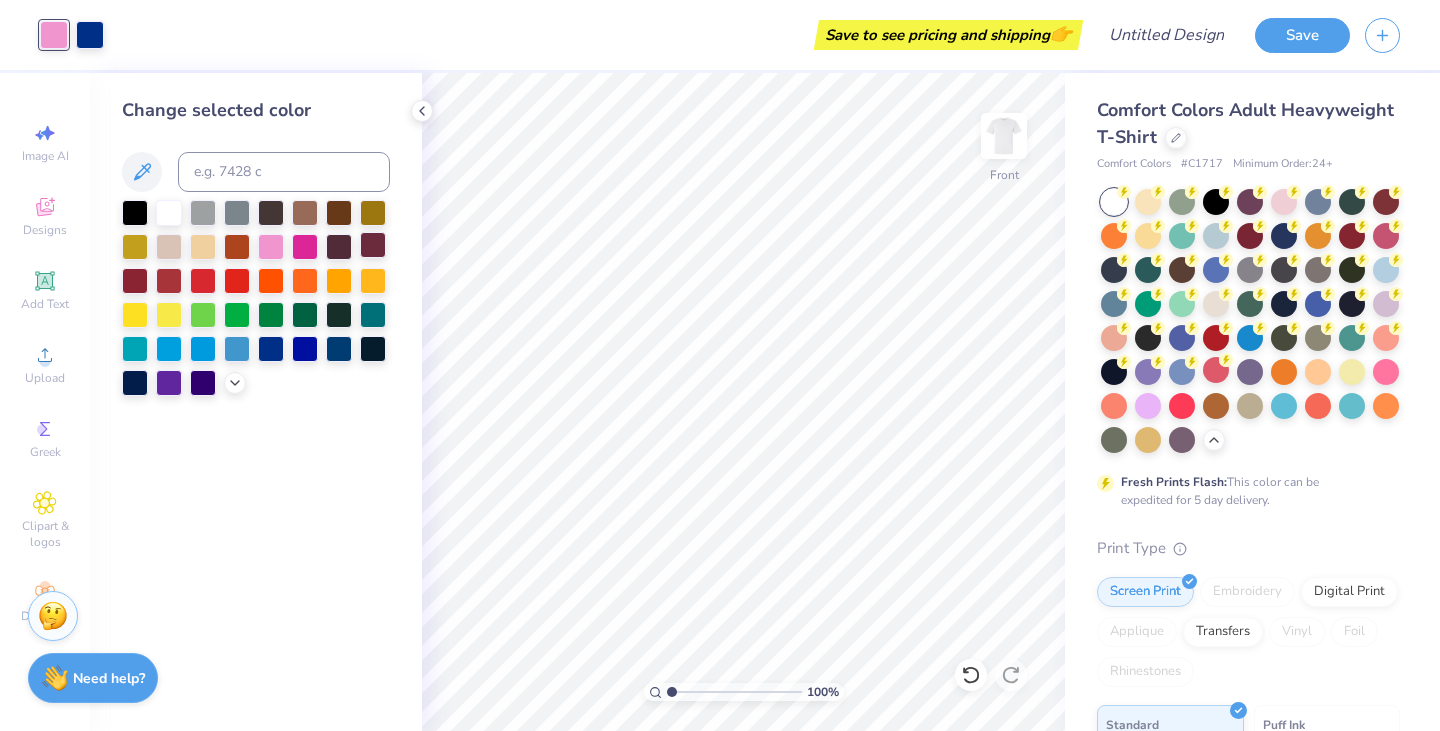 click at bounding box center [339, 247] 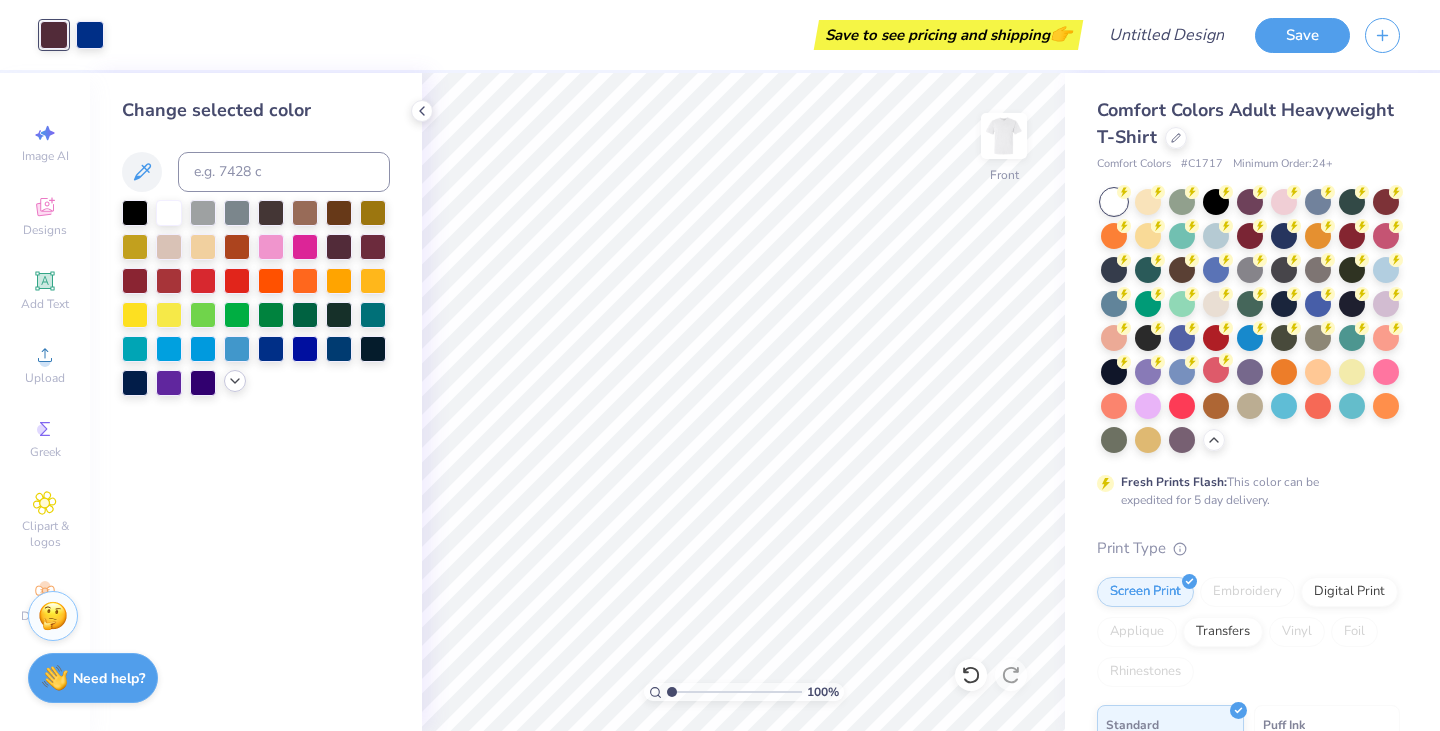 click 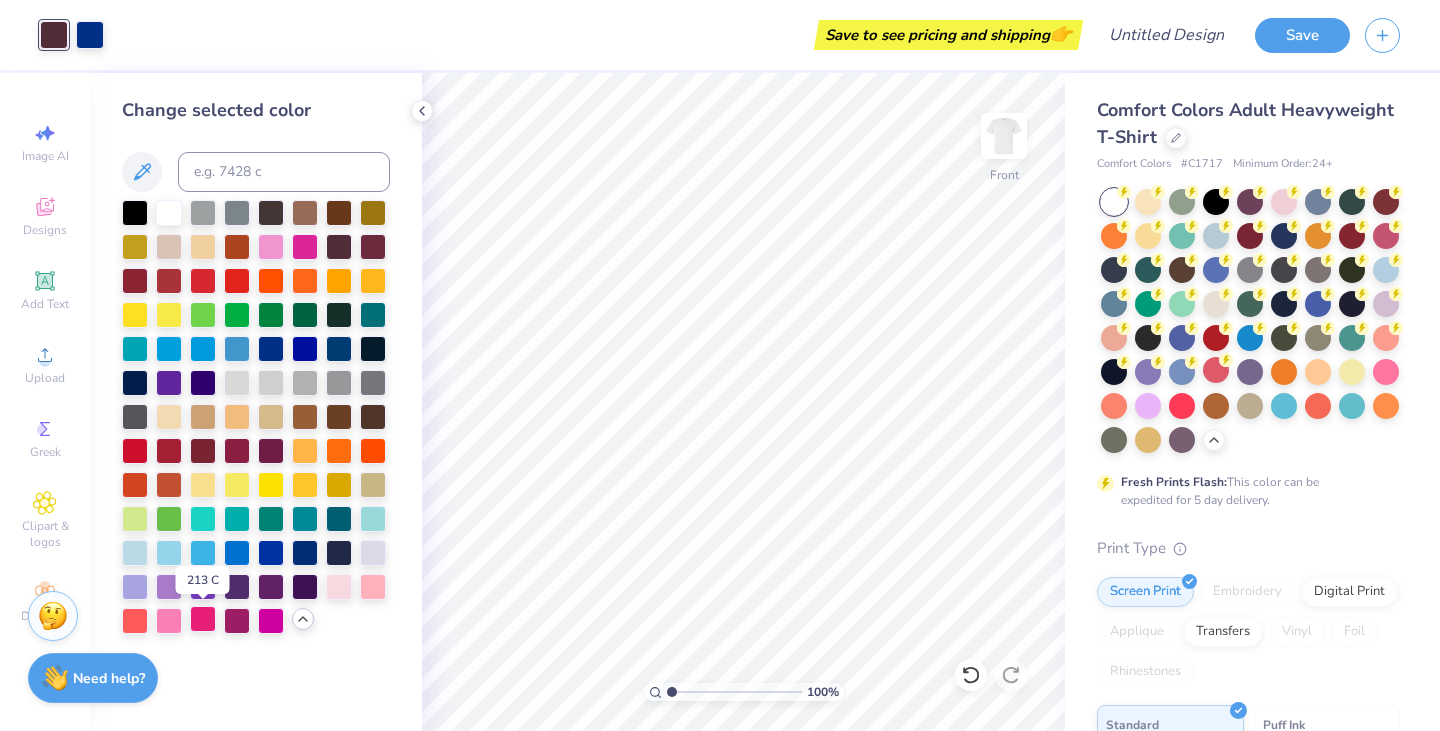 click at bounding box center [203, 619] 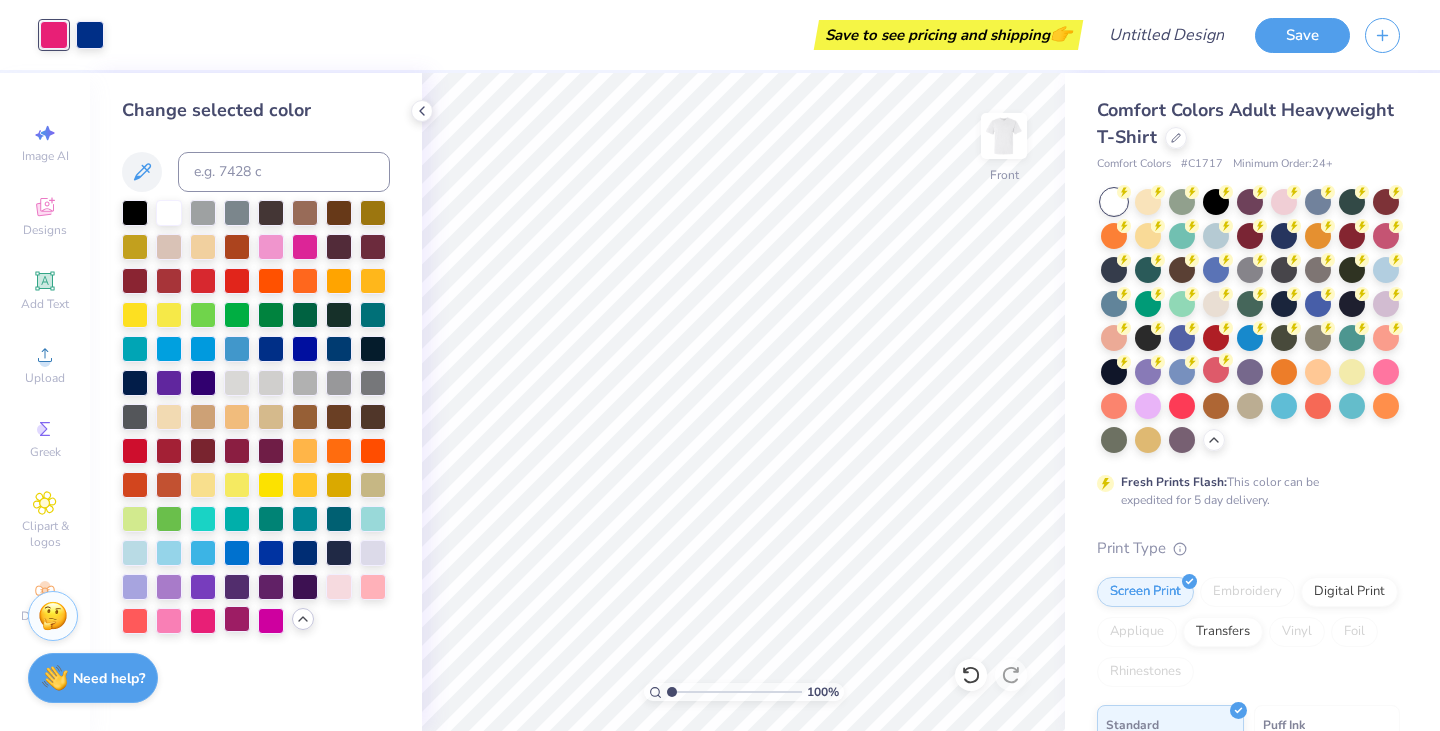 click at bounding box center [237, 619] 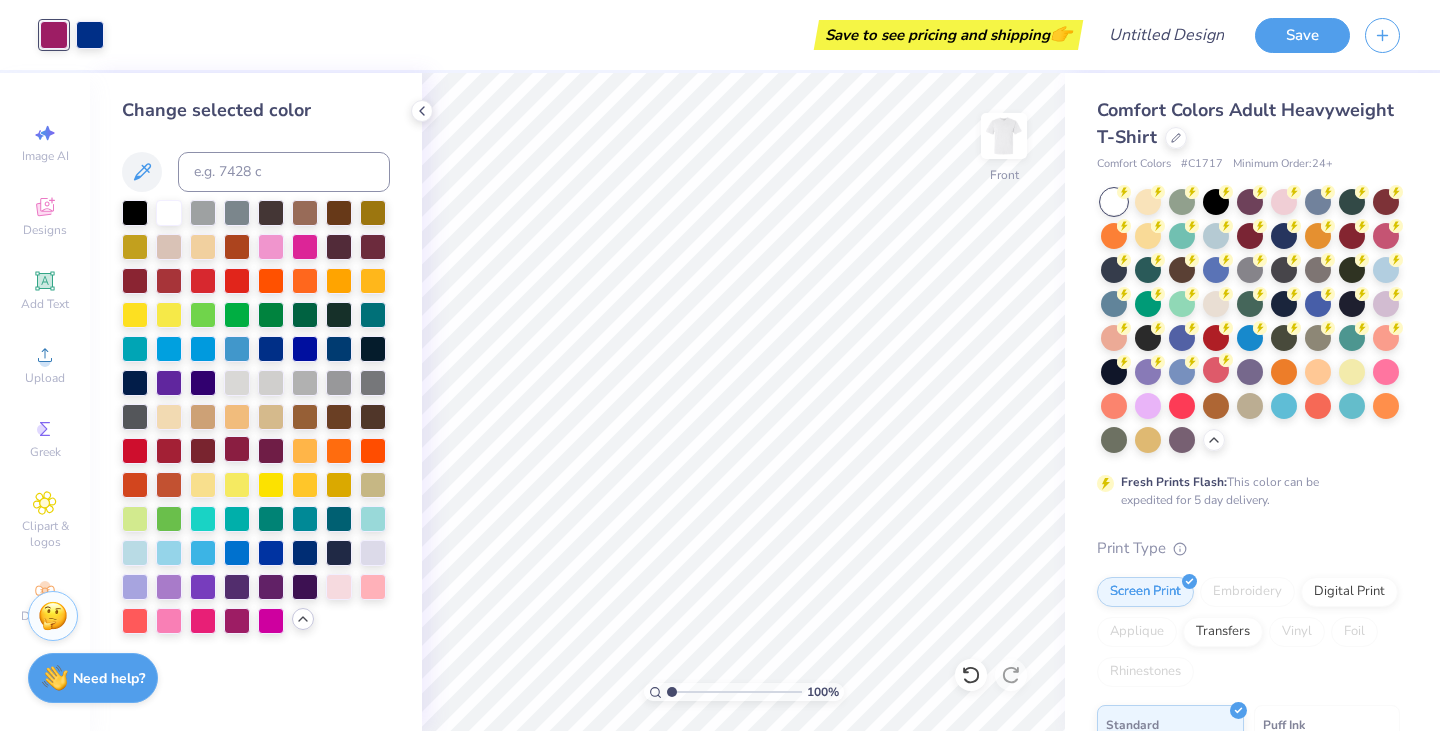 click at bounding box center (237, 449) 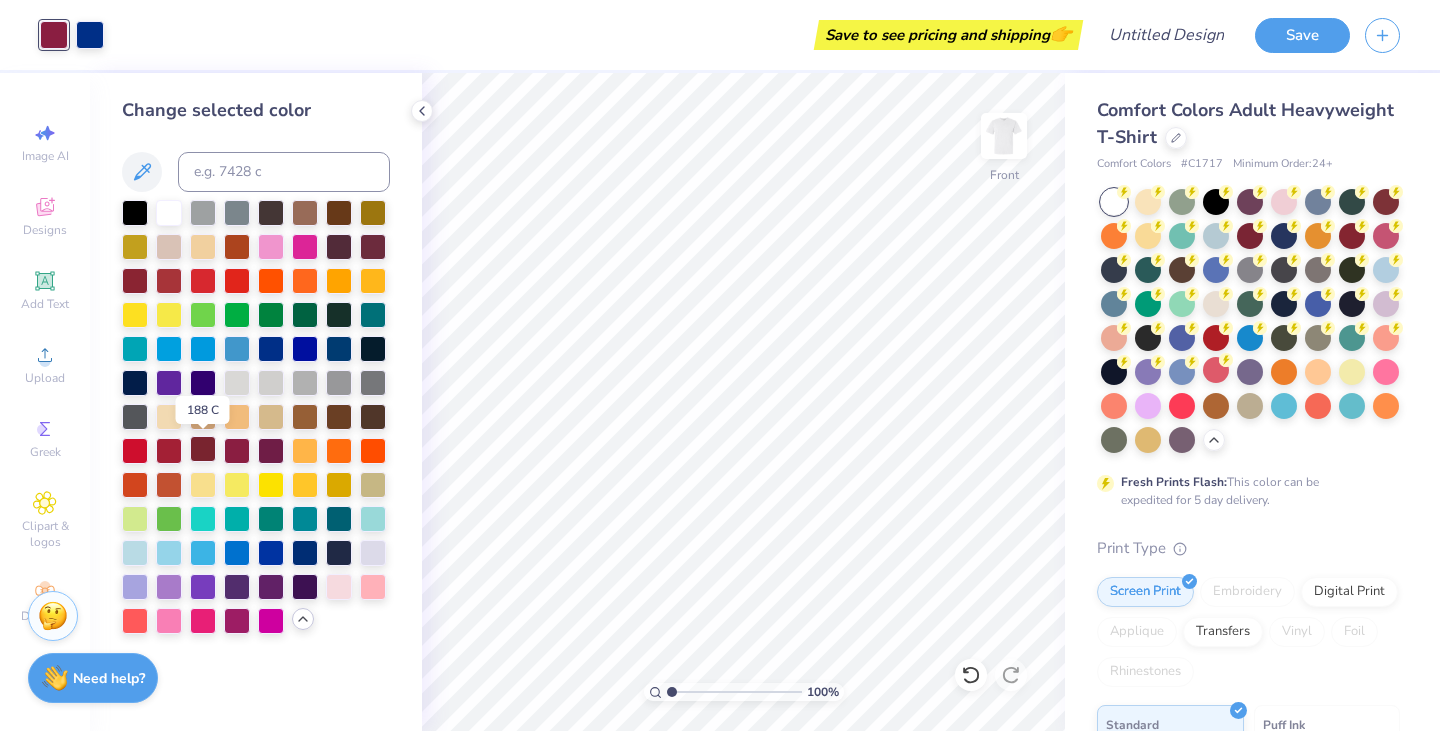 click at bounding box center (203, 449) 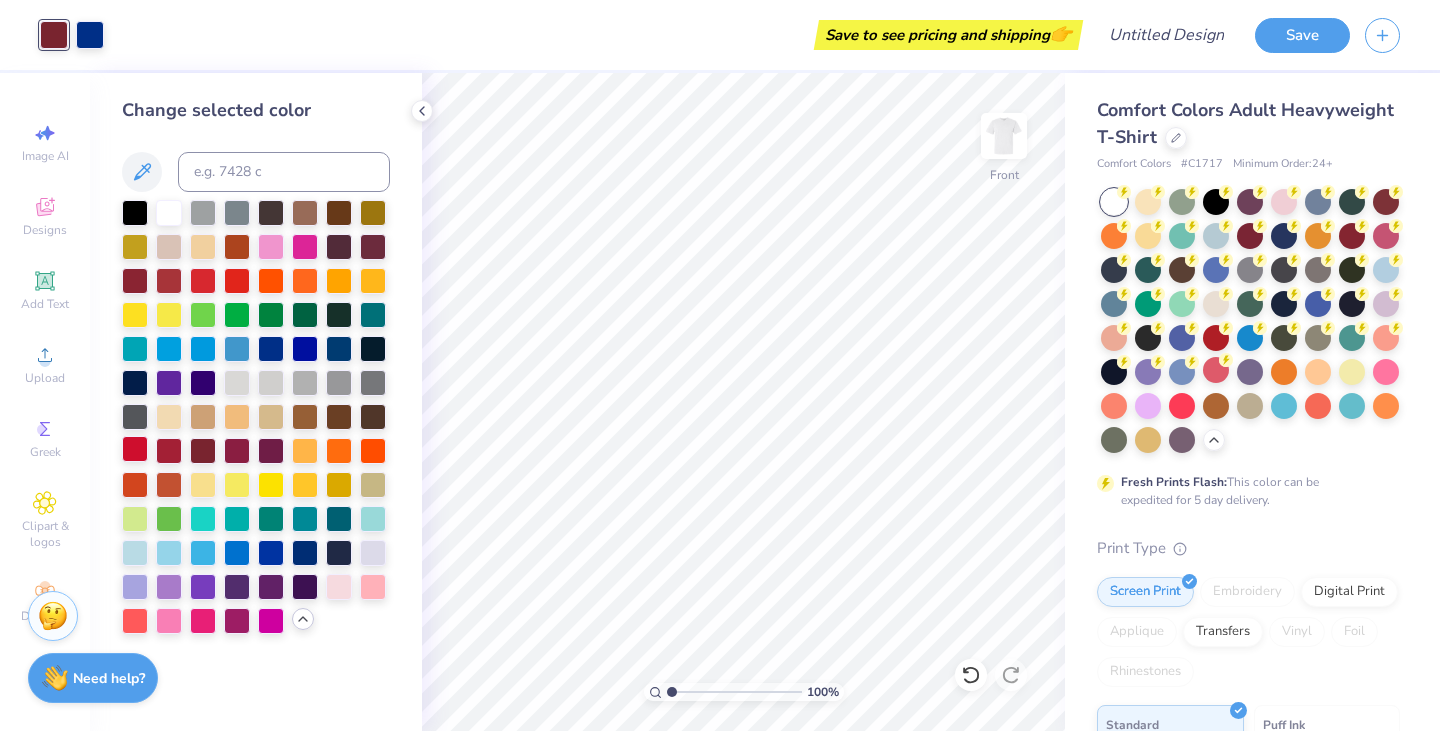 click at bounding box center (135, 449) 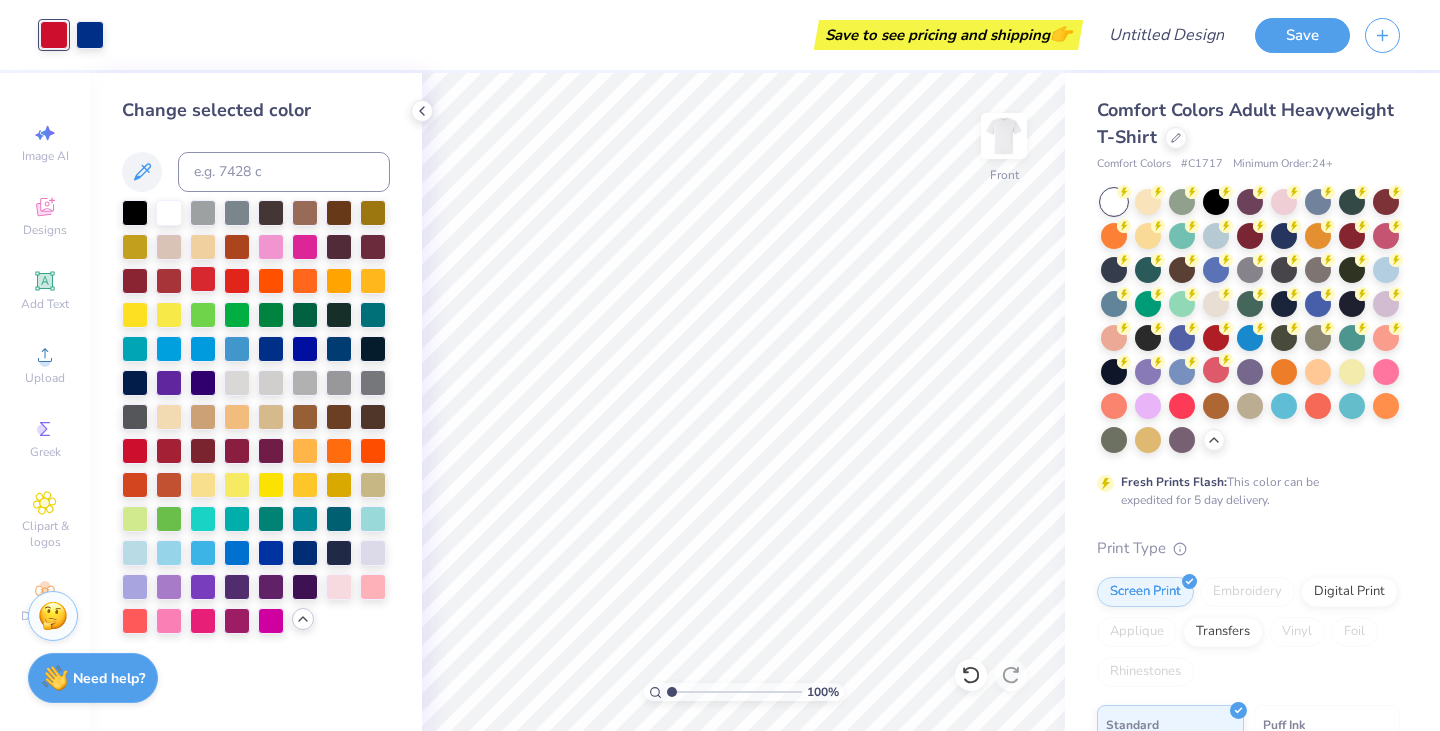 click at bounding box center (203, 279) 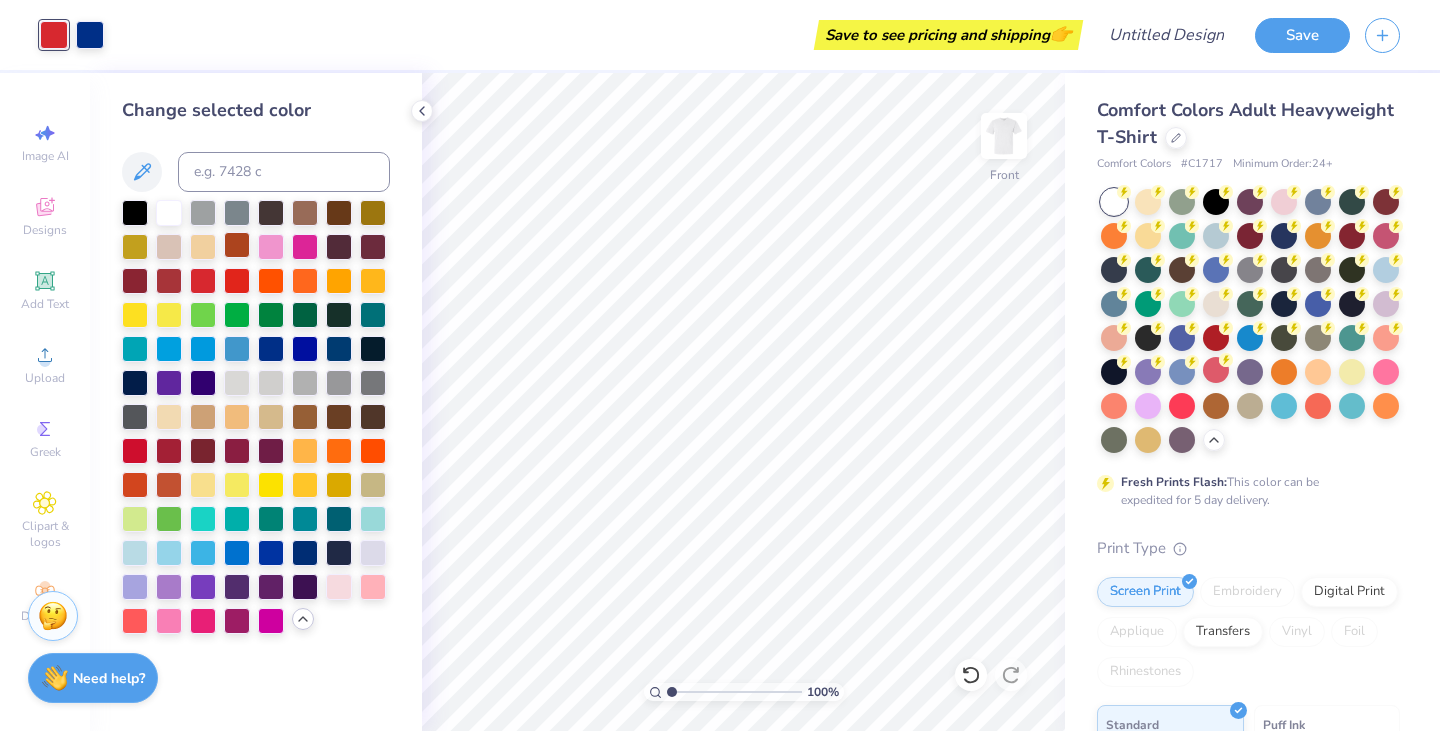 click at bounding box center (237, 245) 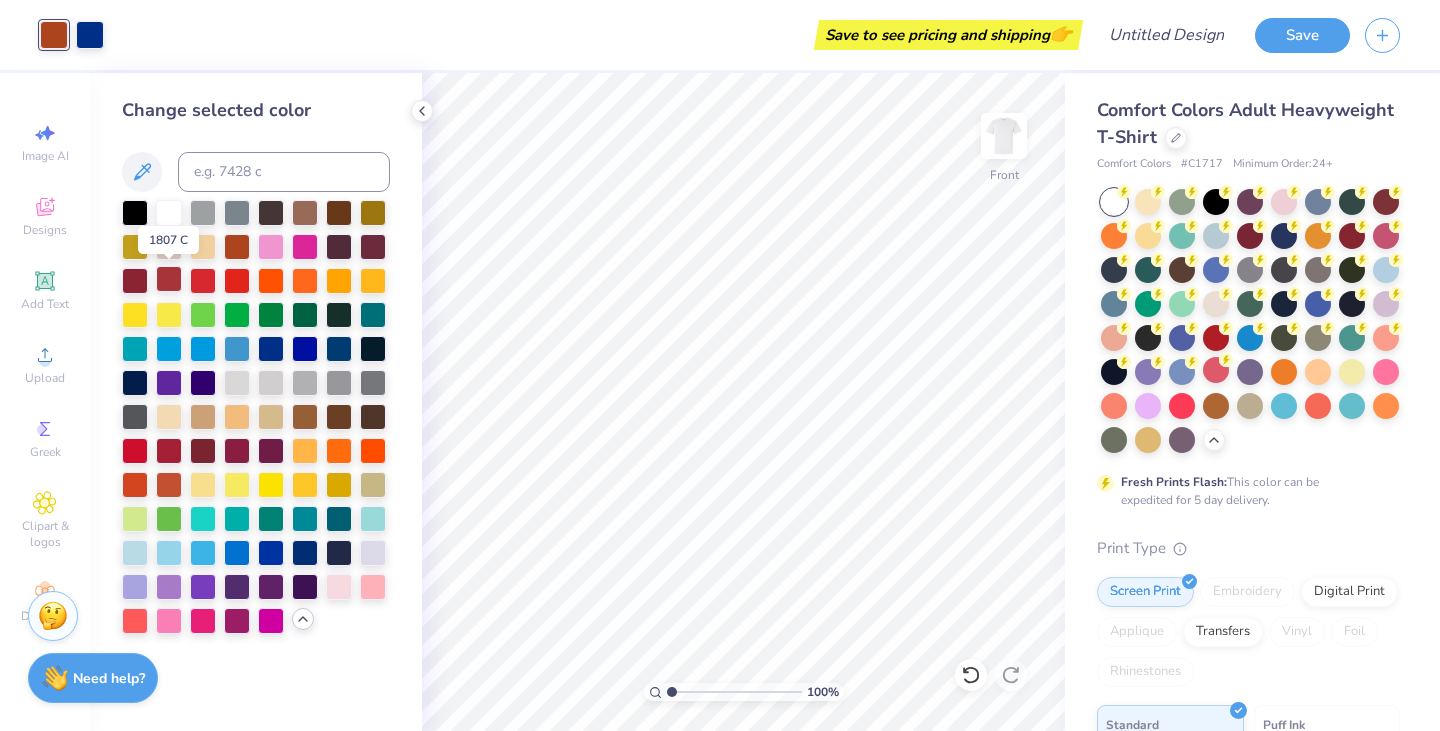 click at bounding box center [169, 279] 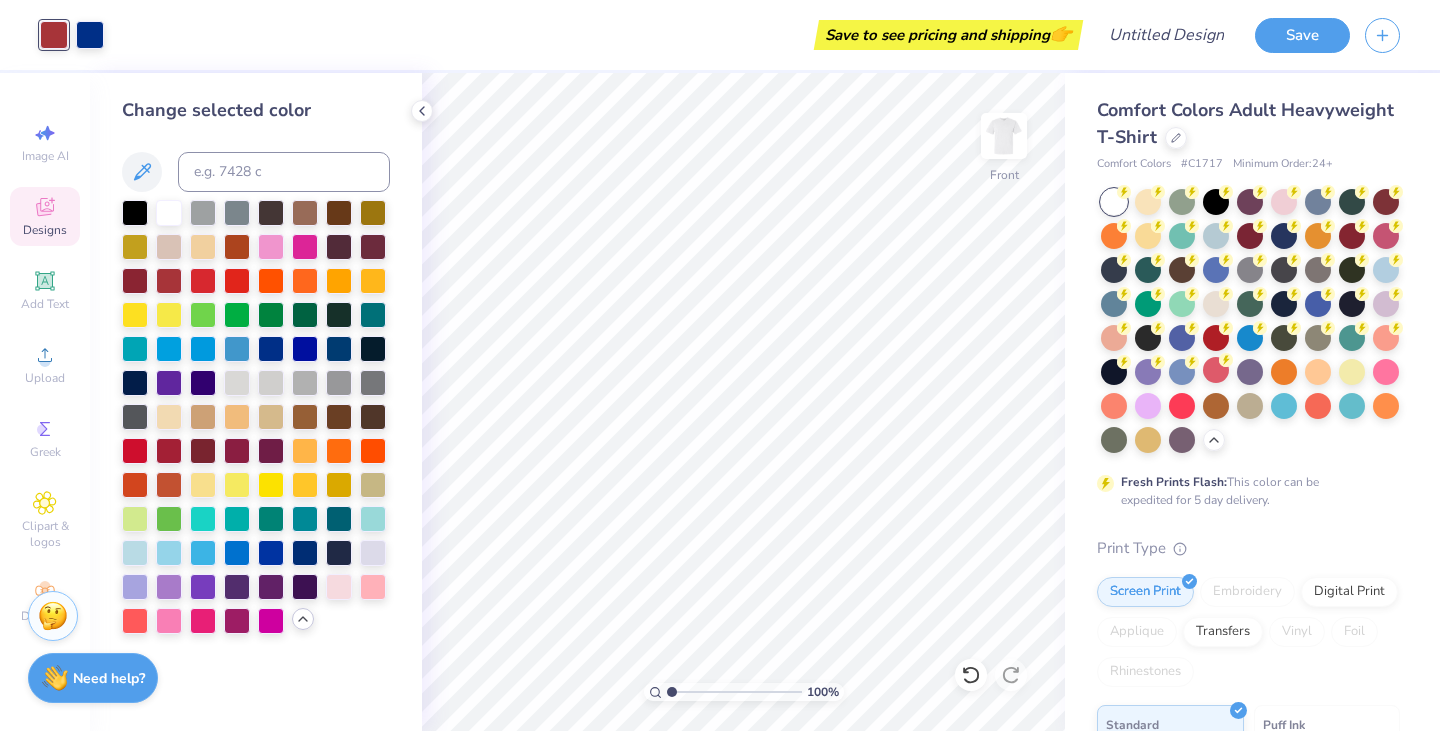 click on "Designs" at bounding box center [45, 216] 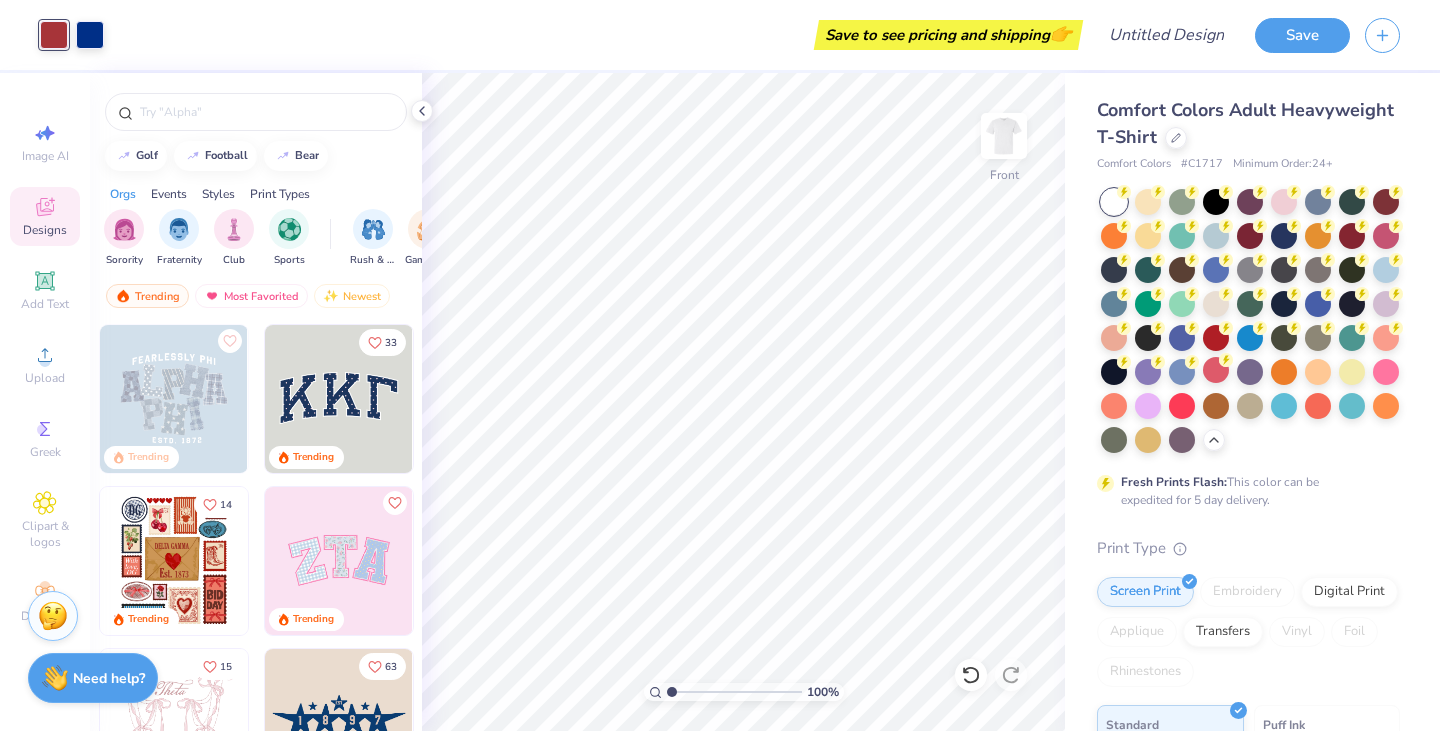 click at bounding box center [174, 561] 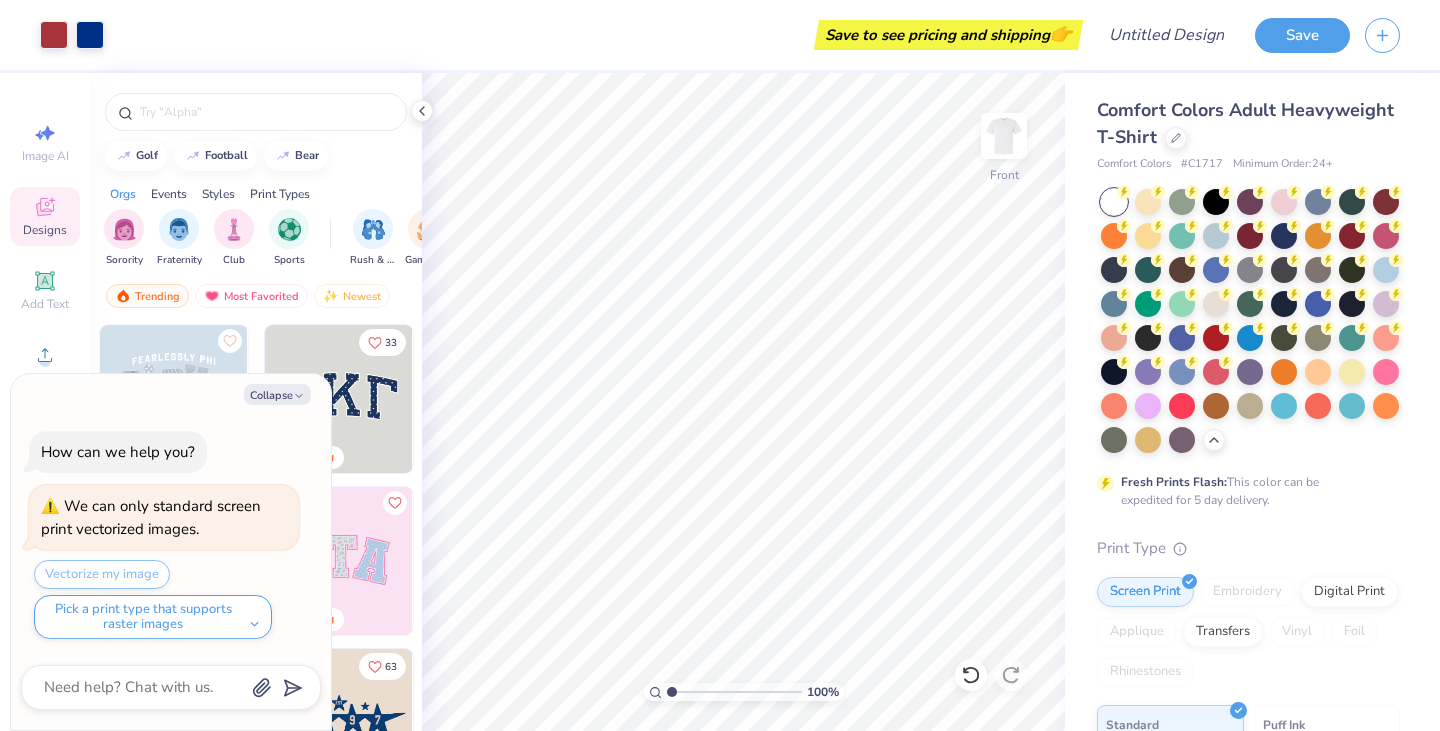 scroll, scrollTop: 0, scrollLeft: 0, axis: both 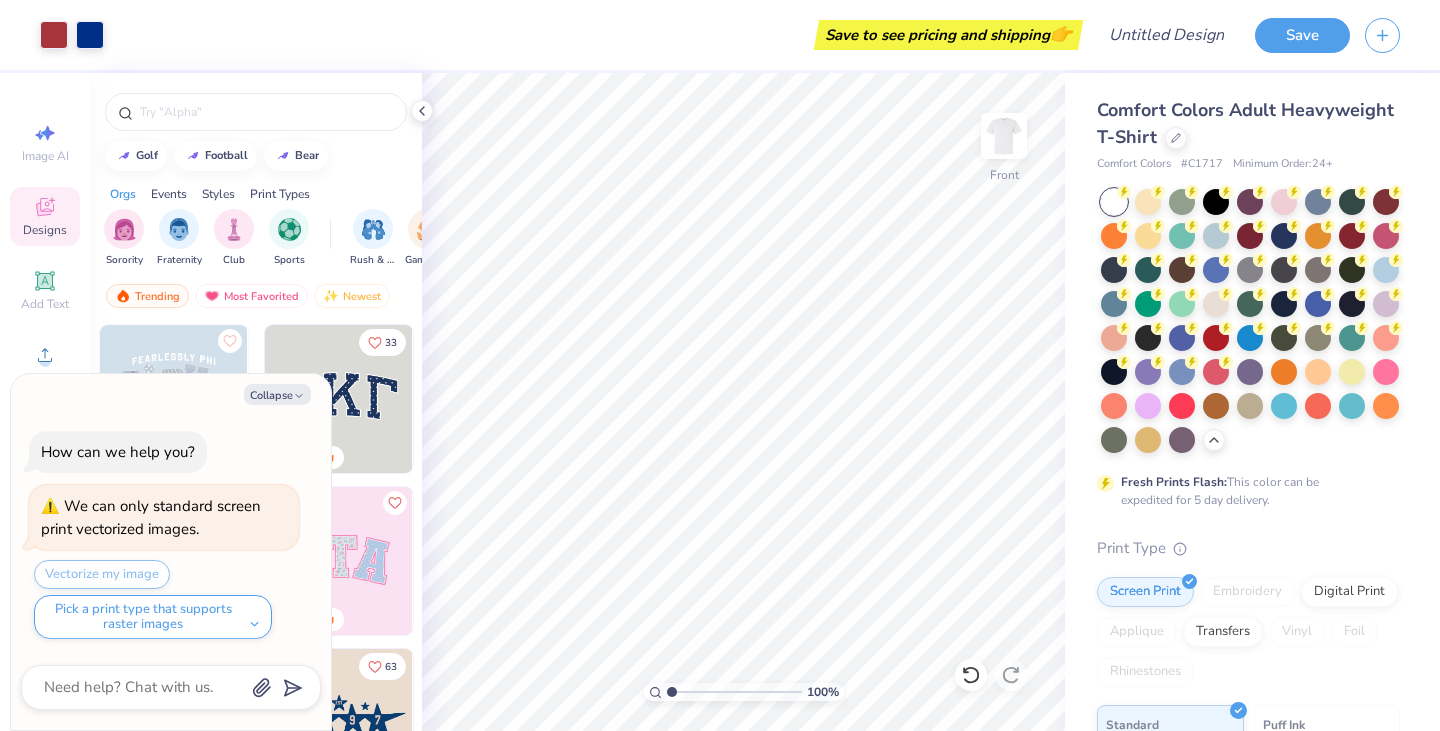 type on "x" 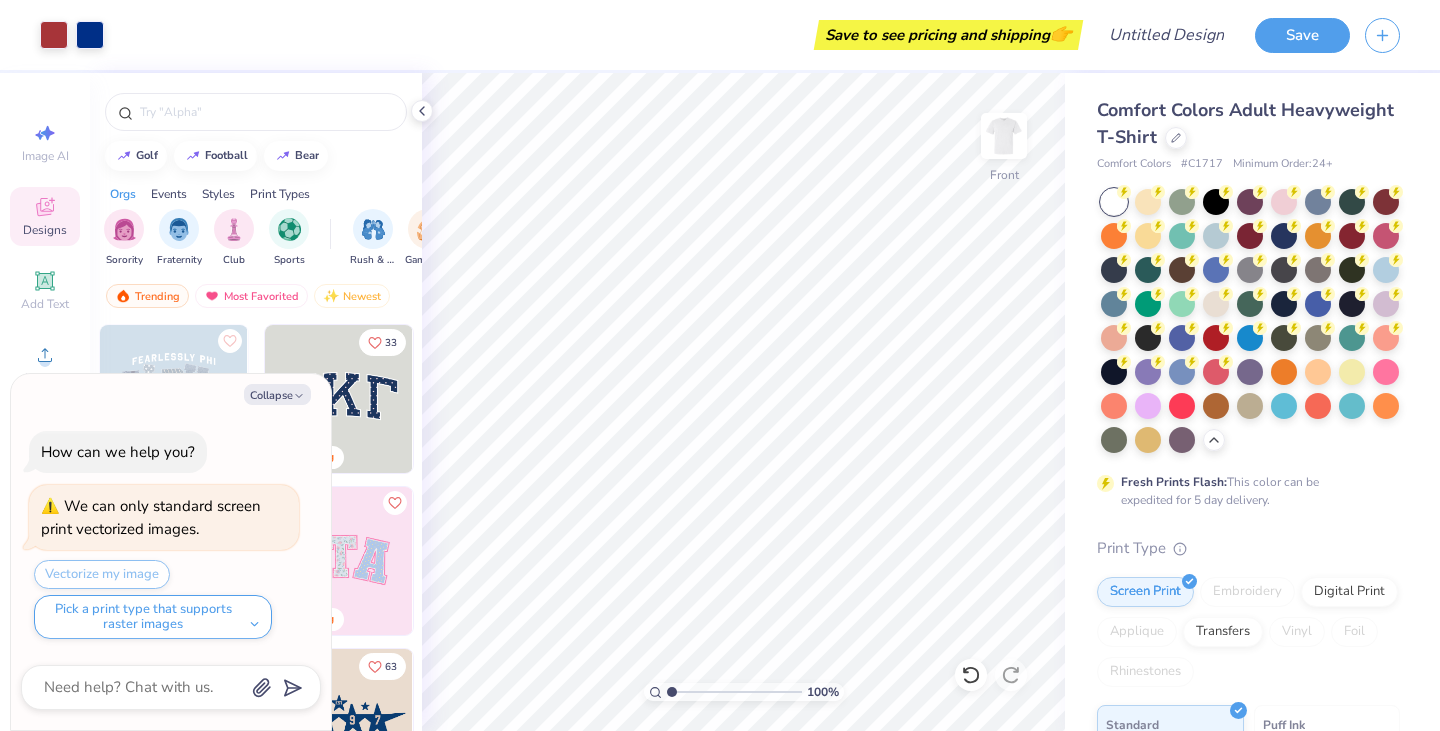 type on "x" 